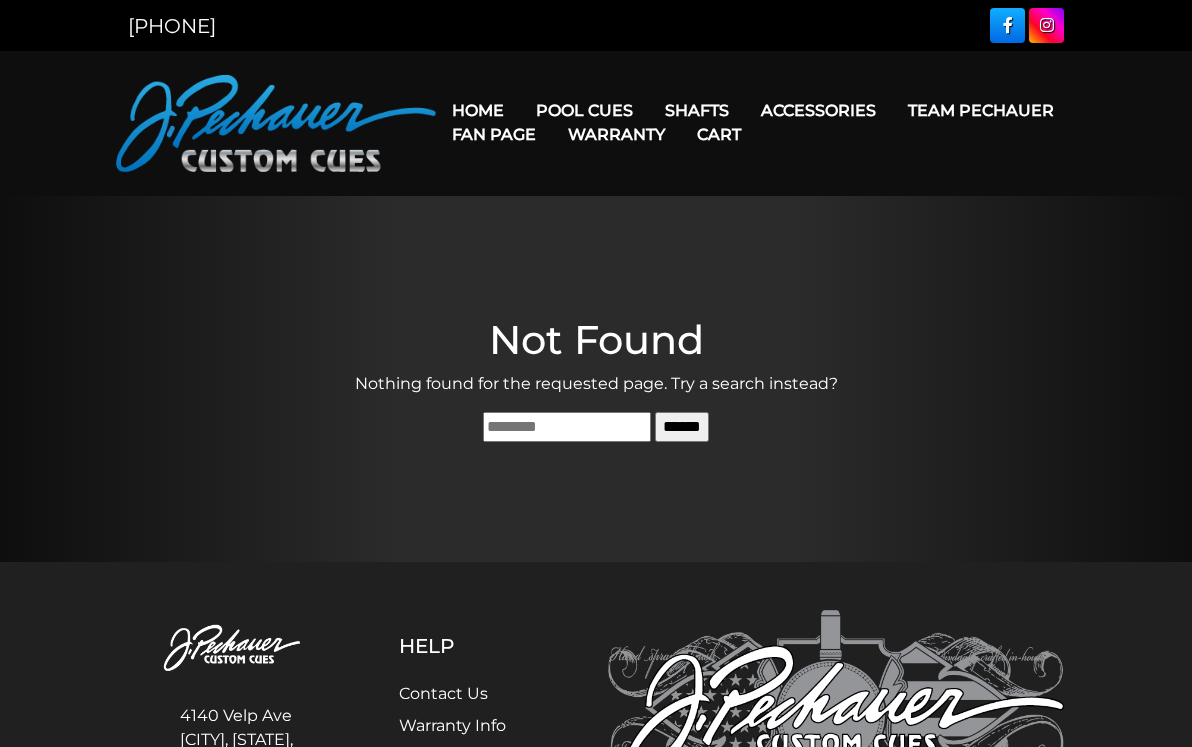 scroll, scrollTop: 0, scrollLeft: 0, axis: both 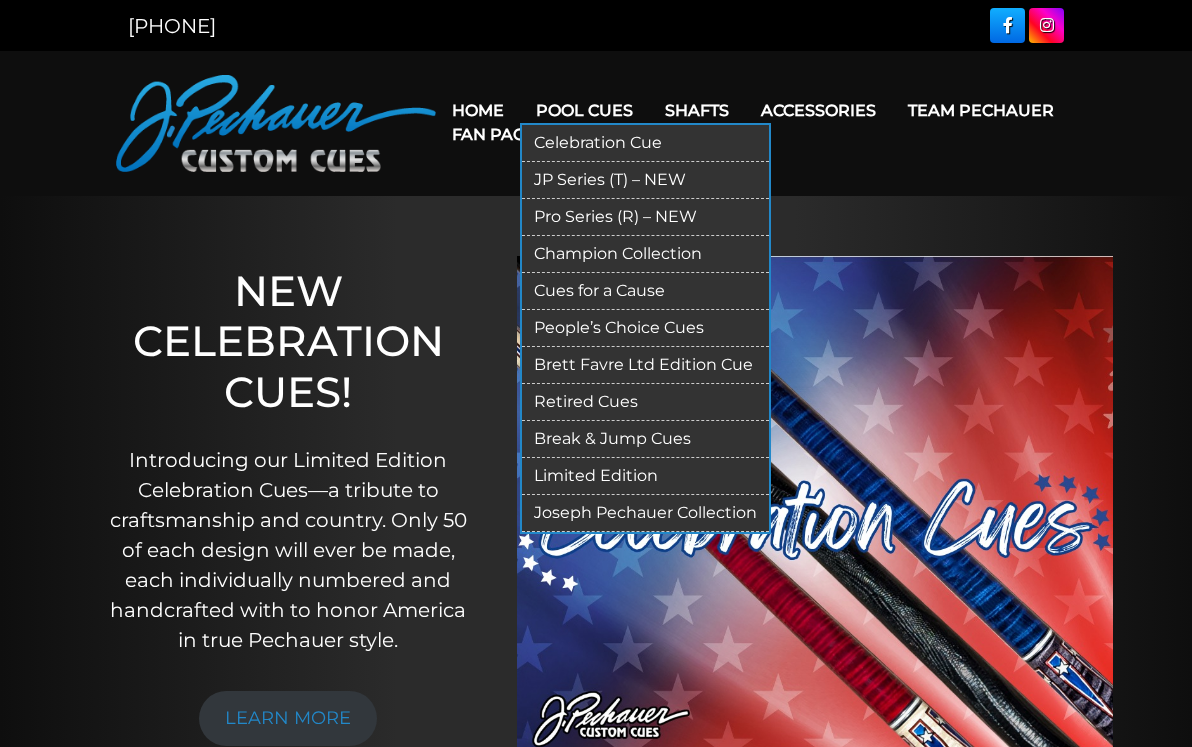 click on "Break & Jump Cues" at bounding box center (645, 439) 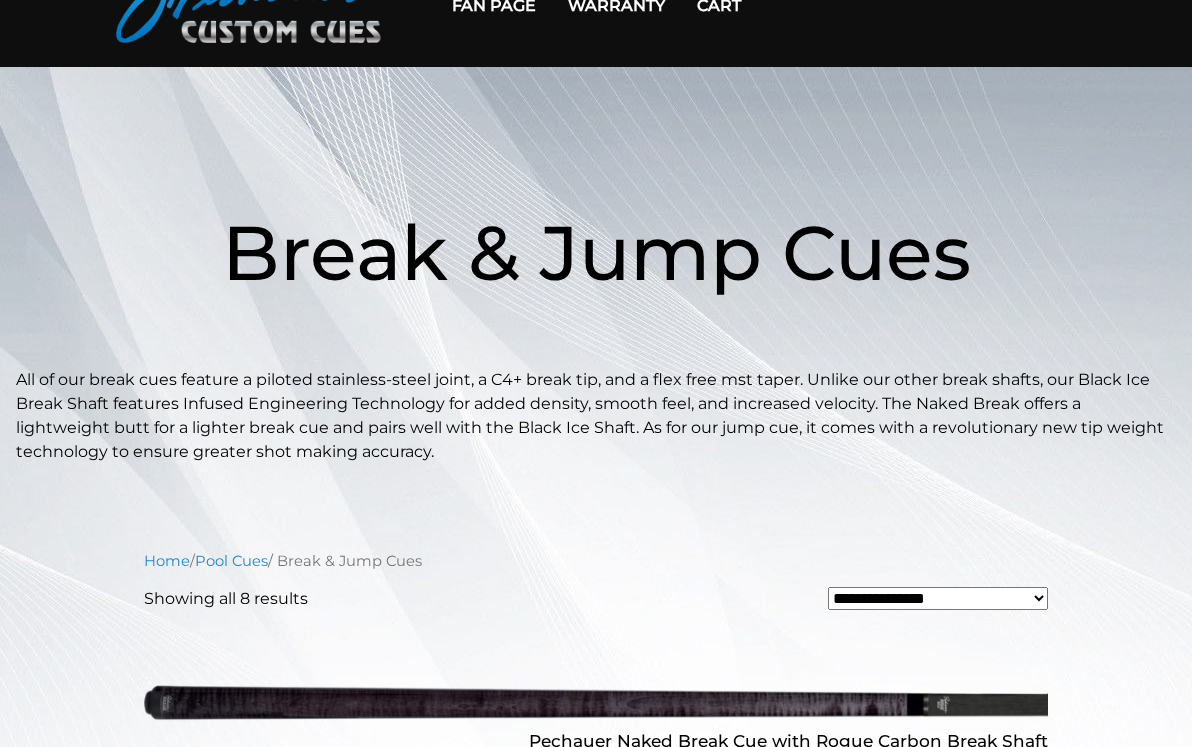 scroll, scrollTop: 0, scrollLeft: 0, axis: both 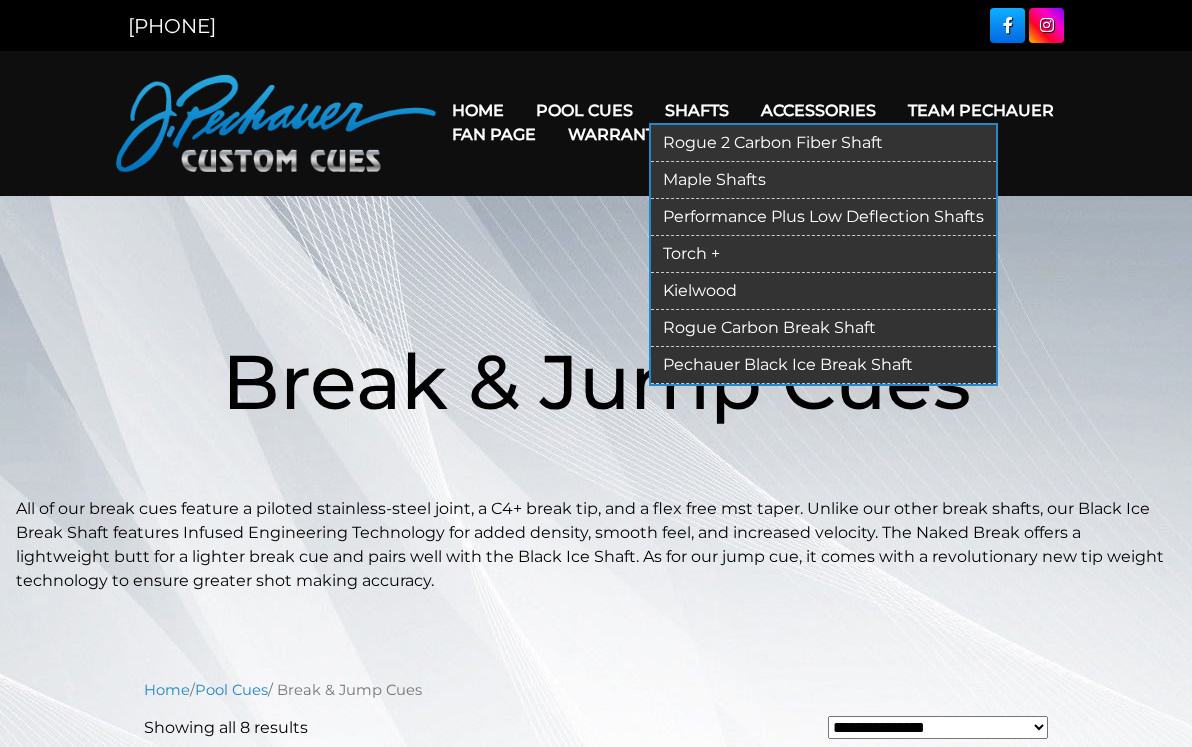 click on "Rogue 2 Carbon Fiber Shaft" at bounding box center [823, 143] 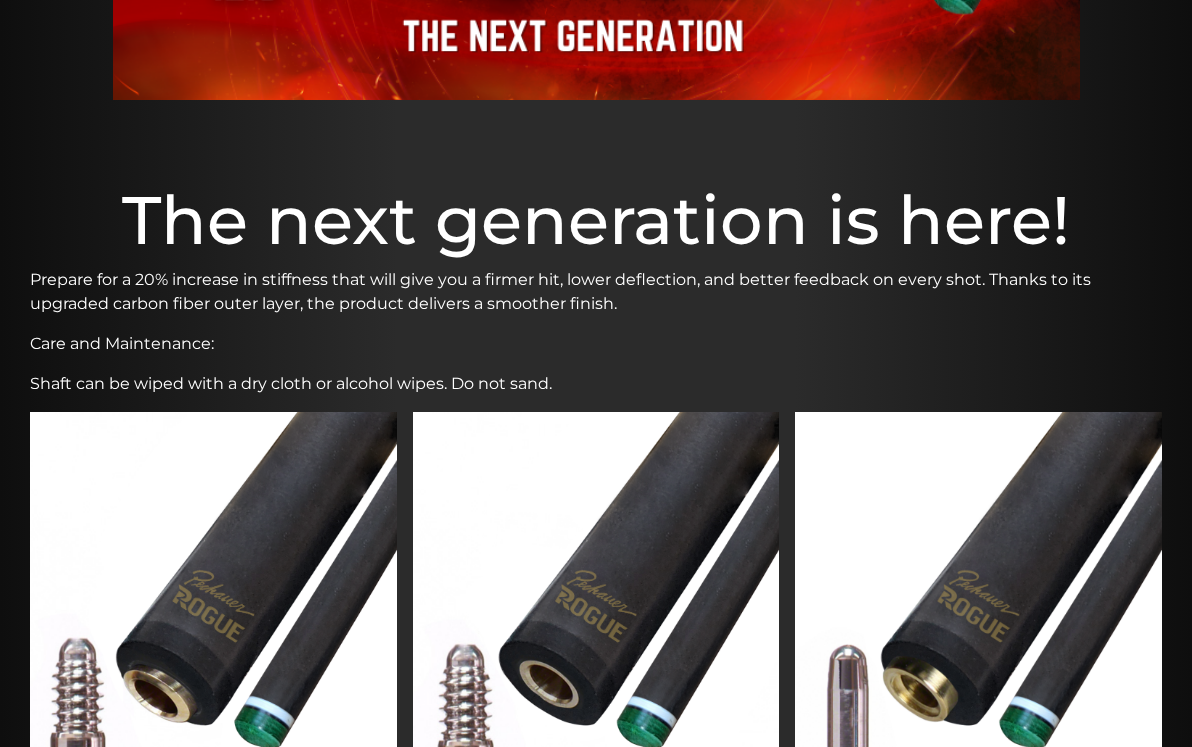 scroll, scrollTop: 664, scrollLeft: 0, axis: vertical 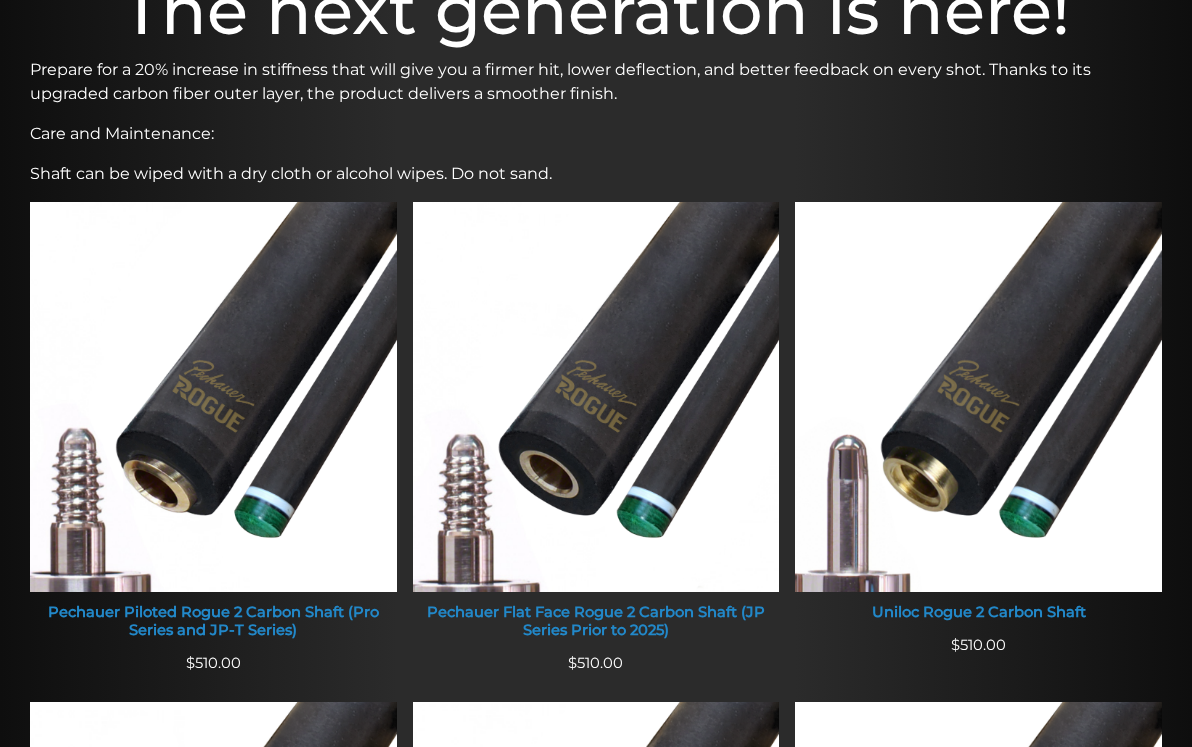 click on "Prepare for a 20% increase in stiffness that will give you a firmer hit, lower deflection, and better feedback on every shot. Thanks to its upgraded carbon fiber outer layer, the product delivers a smoother finish." at bounding box center [596, 82] 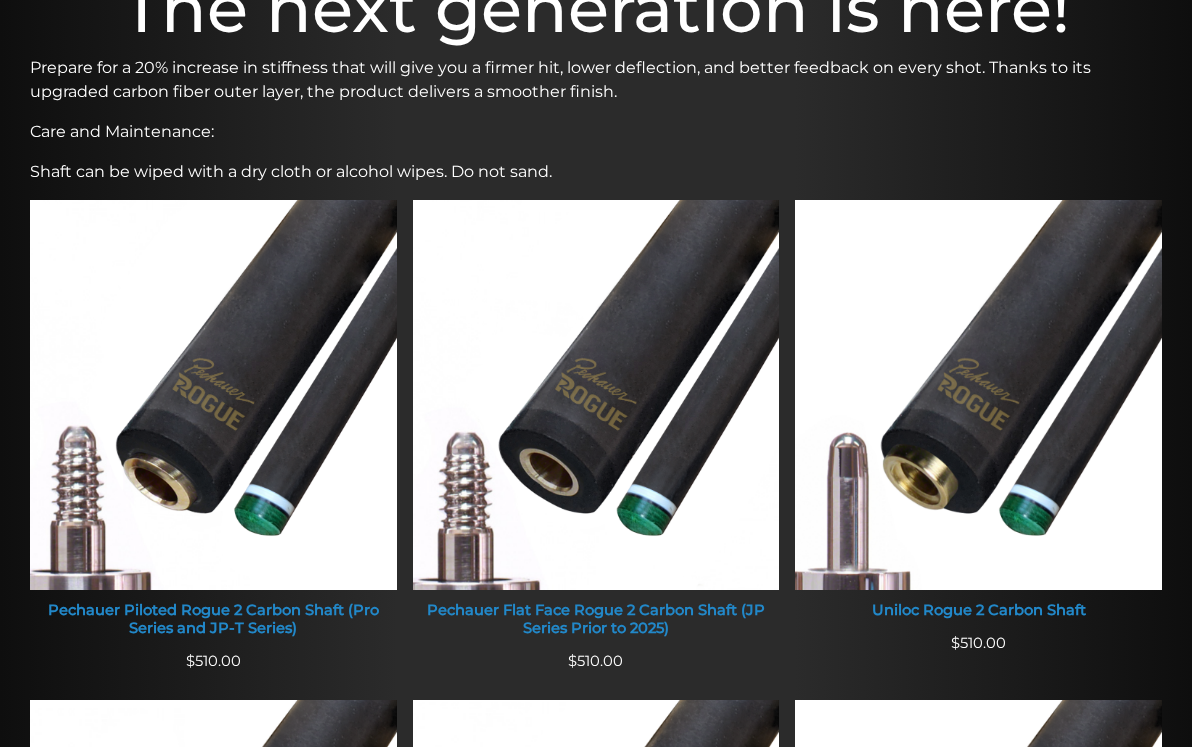 scroll, scrollTop: 649, scrollLeft: 0, axis: vertical 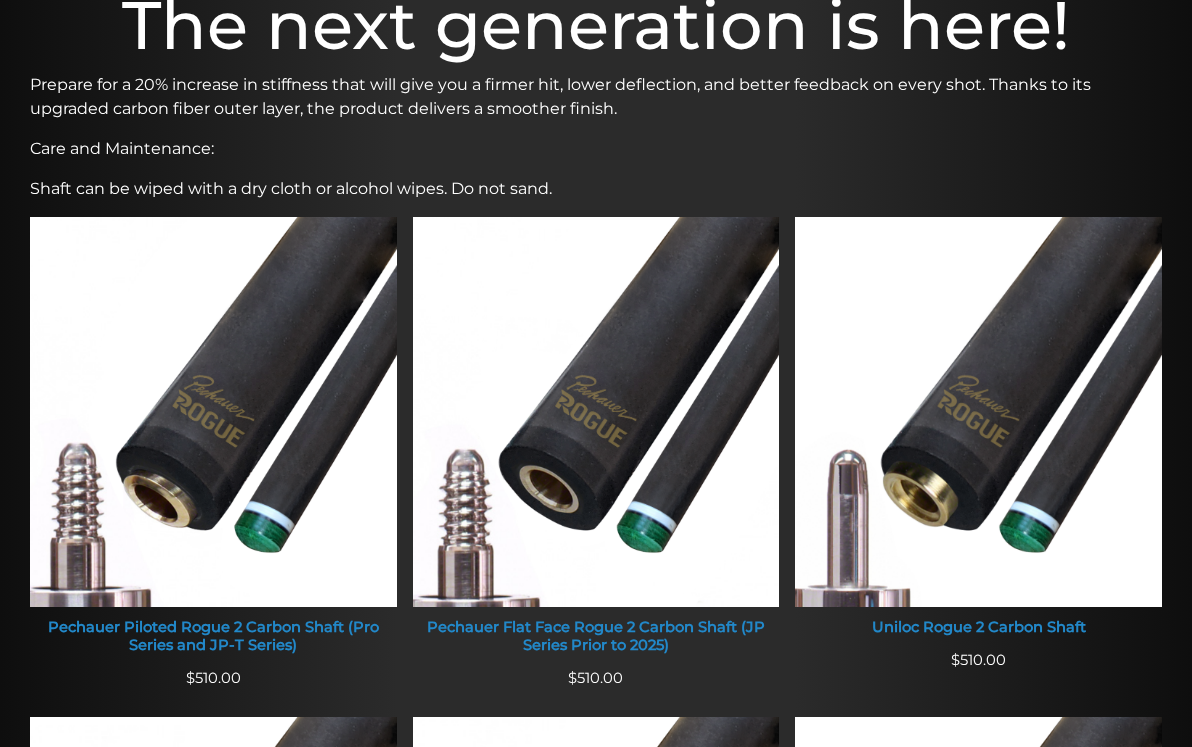click on "Prepare for a 20% increase in stiffness that will give you a firmer hit, lower deflection, and better feedback on every shot. Thanks to its upgraded carbon fiber outer layer, the product delivers a smoother finish." at bounding box center (596, 97) 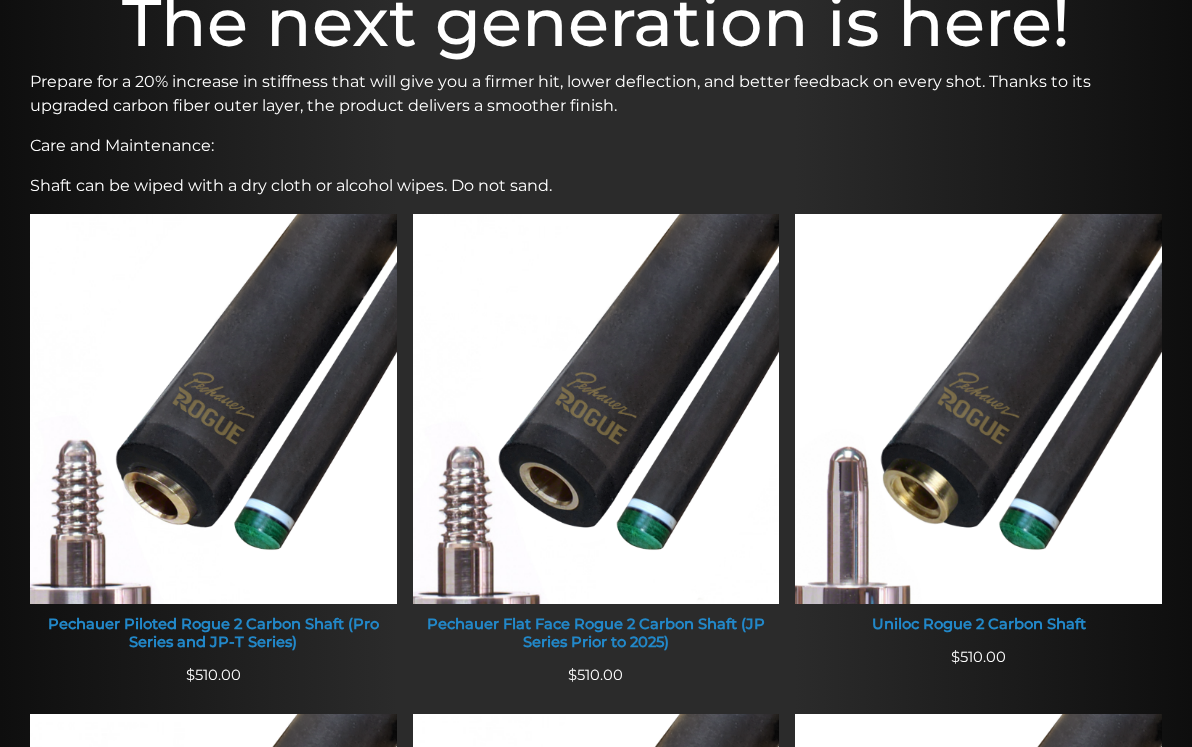 scroll, scrollTop: 666, scrollLeft: 0, axis: vertical 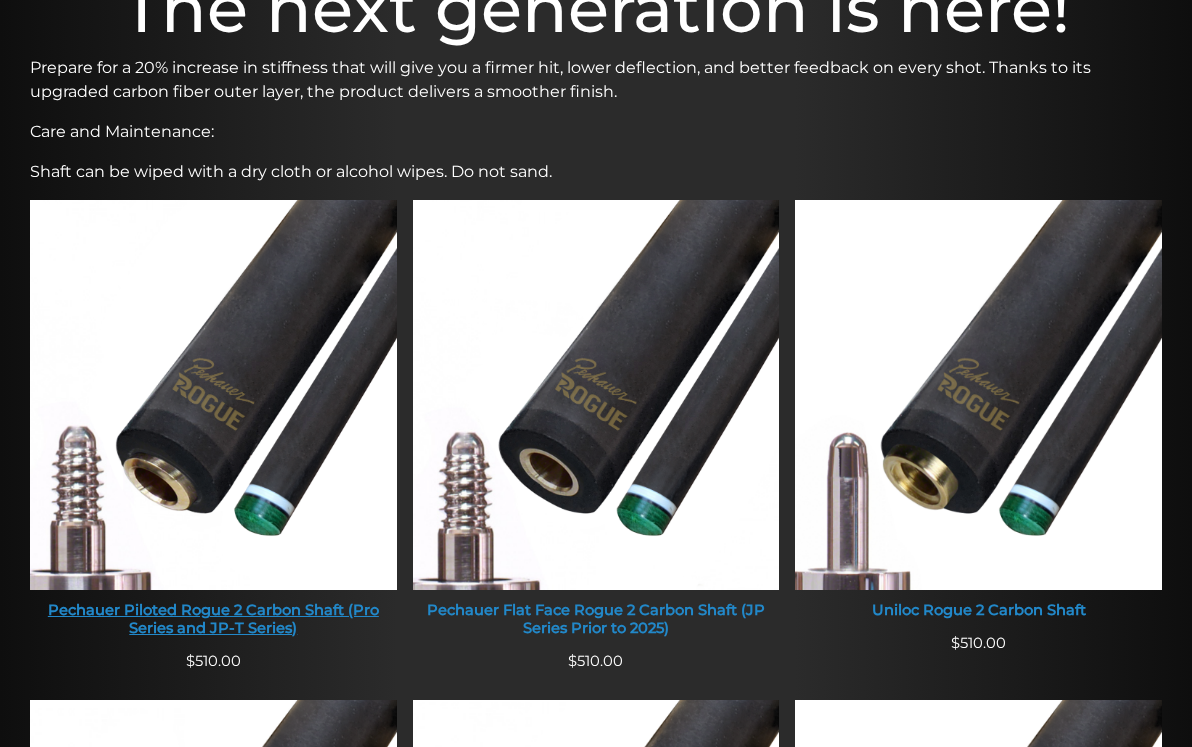 click at bounding box center (213, 395) 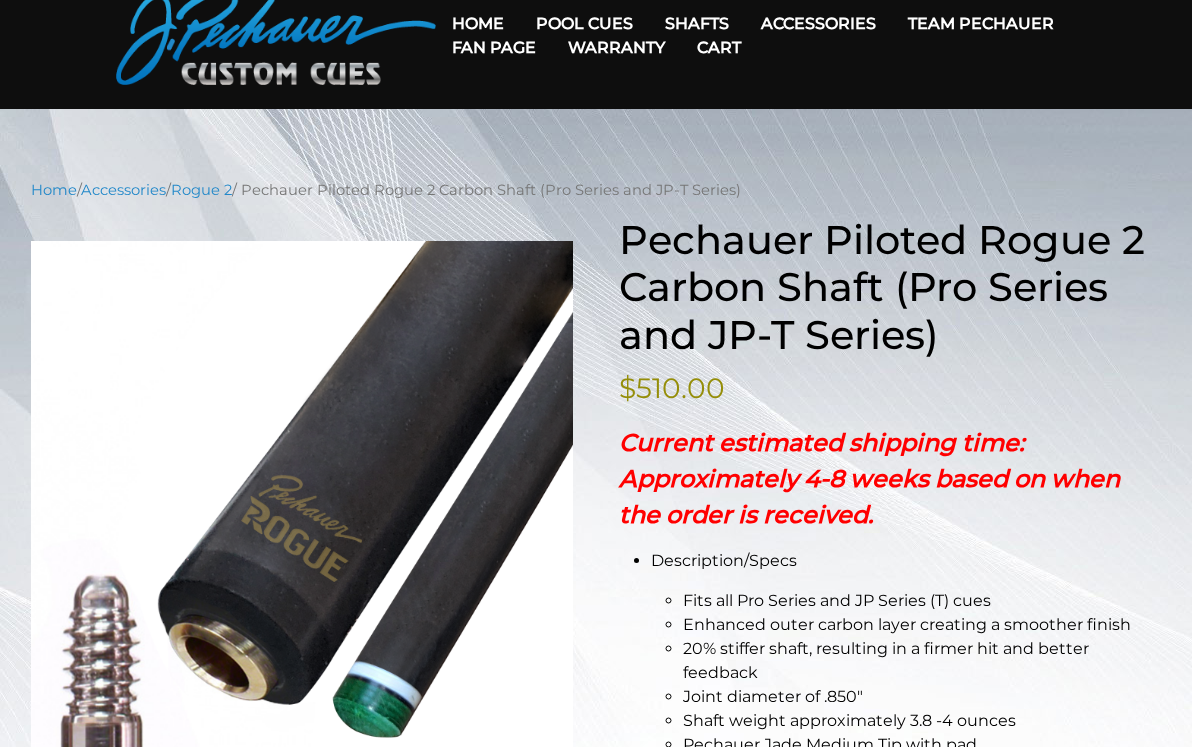 scroll, scrollTop: 0, scrollLeft: 0, axis: both 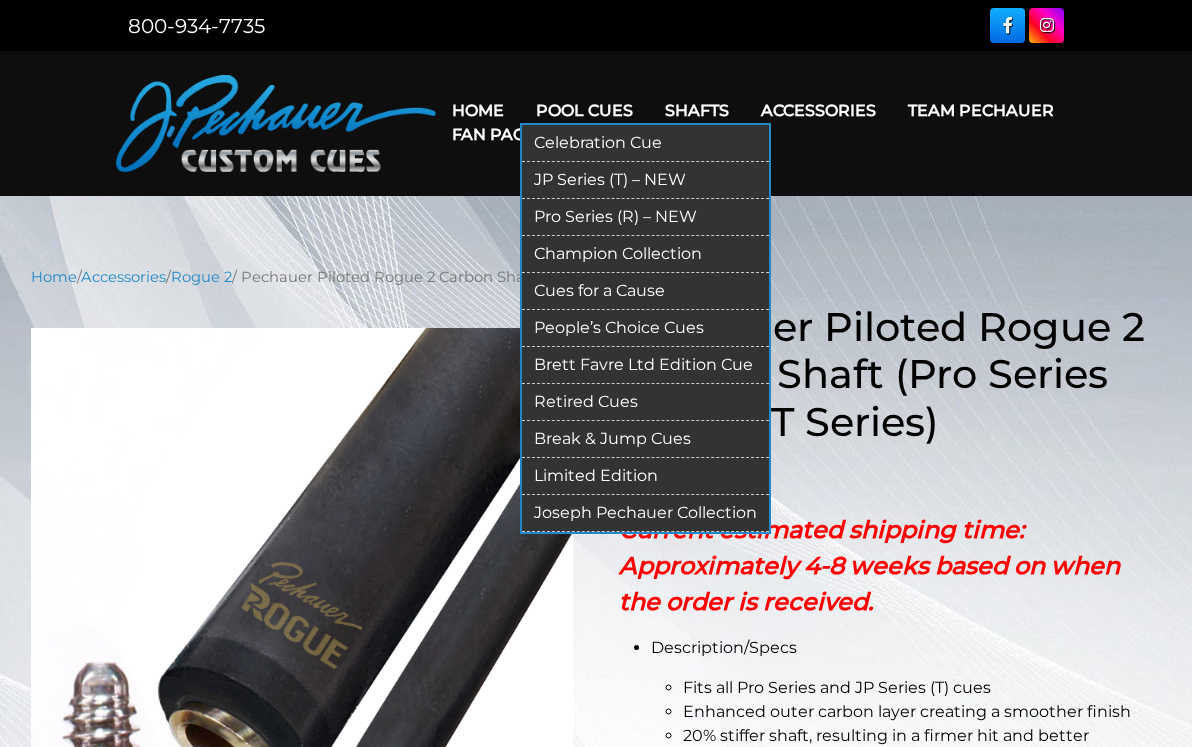 click on "Pro Series (R) – NEW" at bounding box center (645, 217) 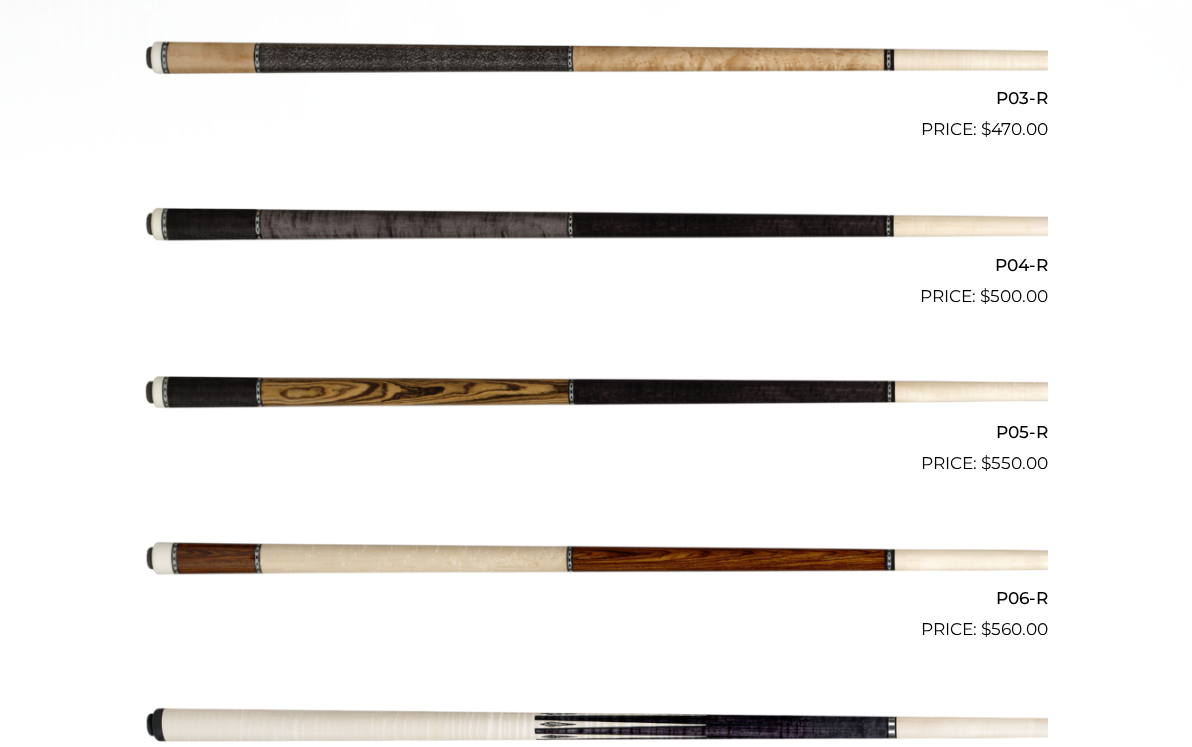 scroll, scrollTop: 990, scrollLeft: 0, axis: vertical 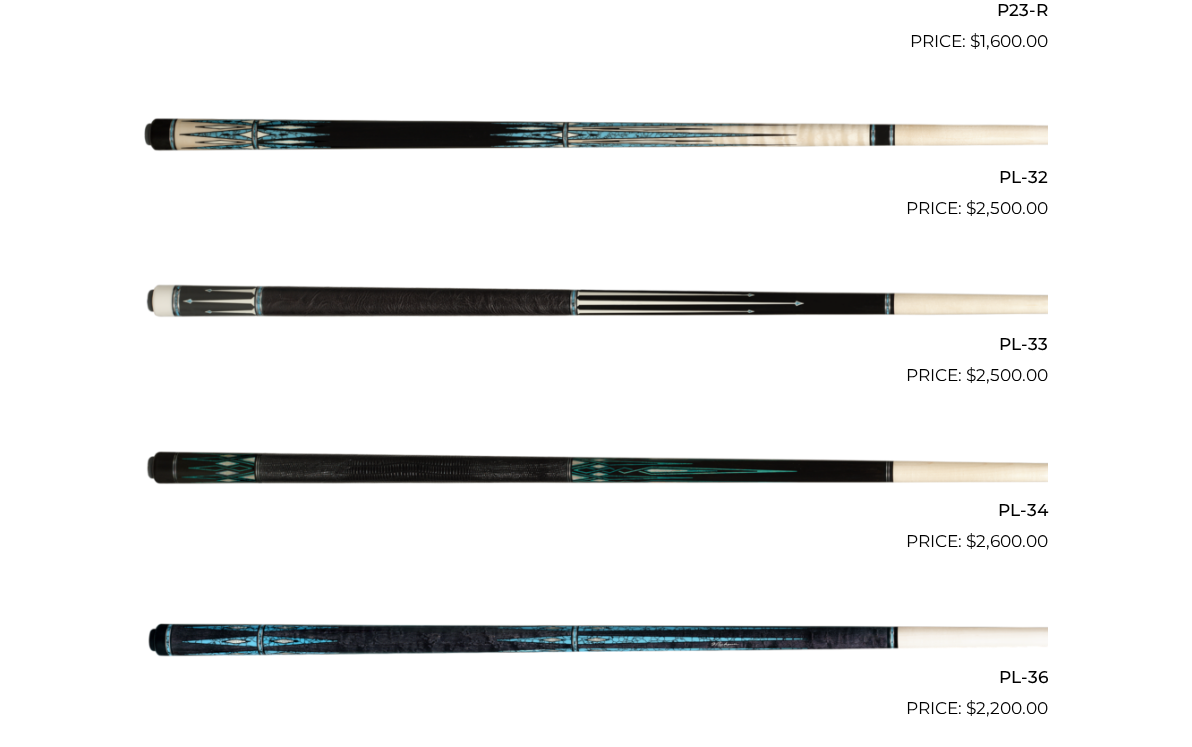 click on "**********" at bounding box center [596, -1417] 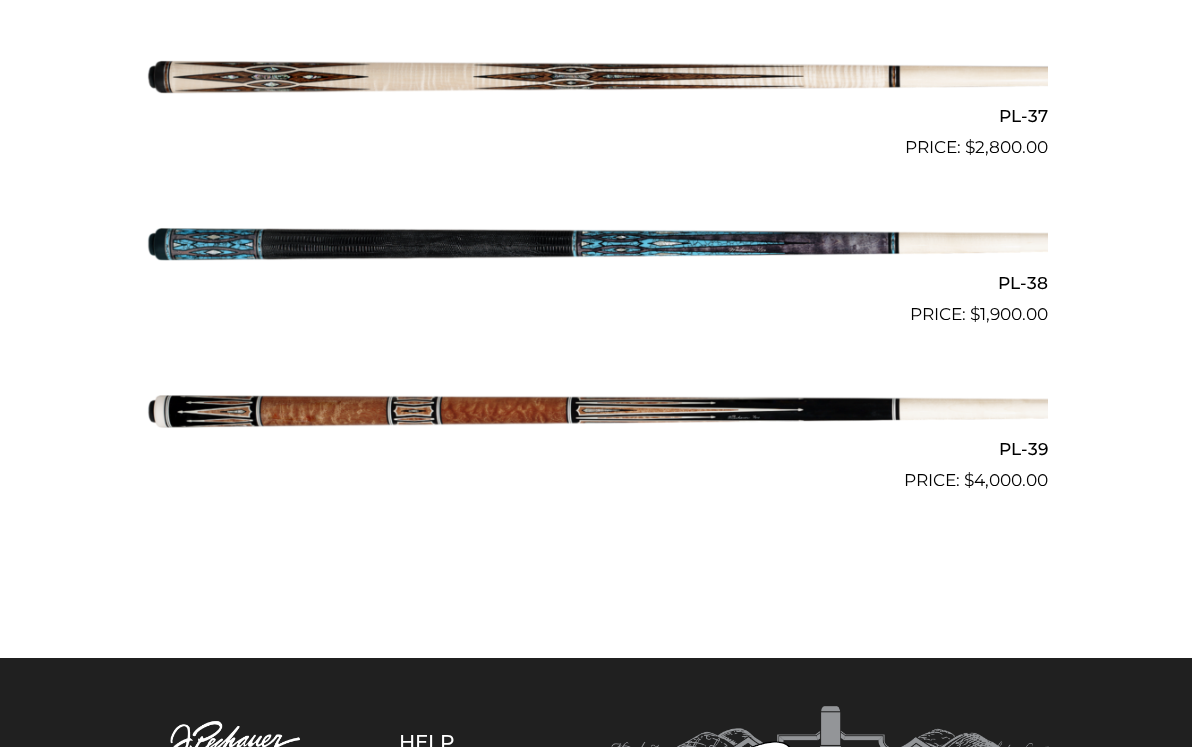 scroll, scrollTop: 5158, scrollLeft: 0, axis: vertical 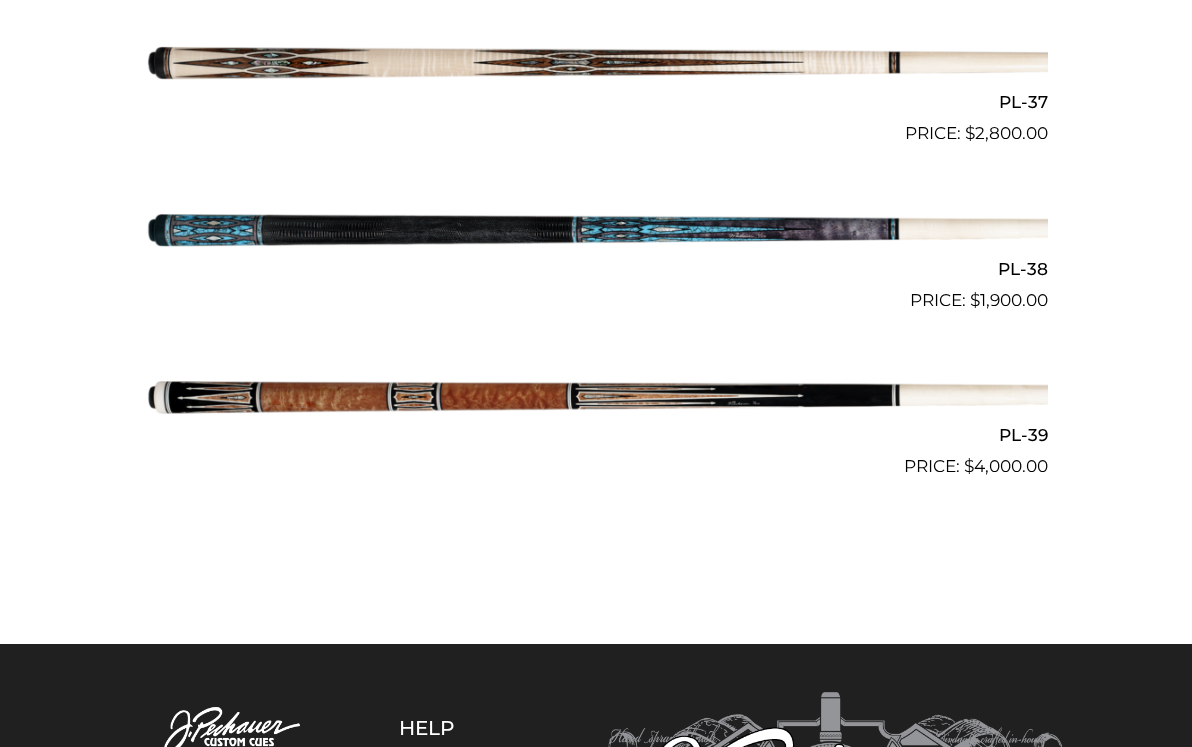 click at bounding box center (596, 397) 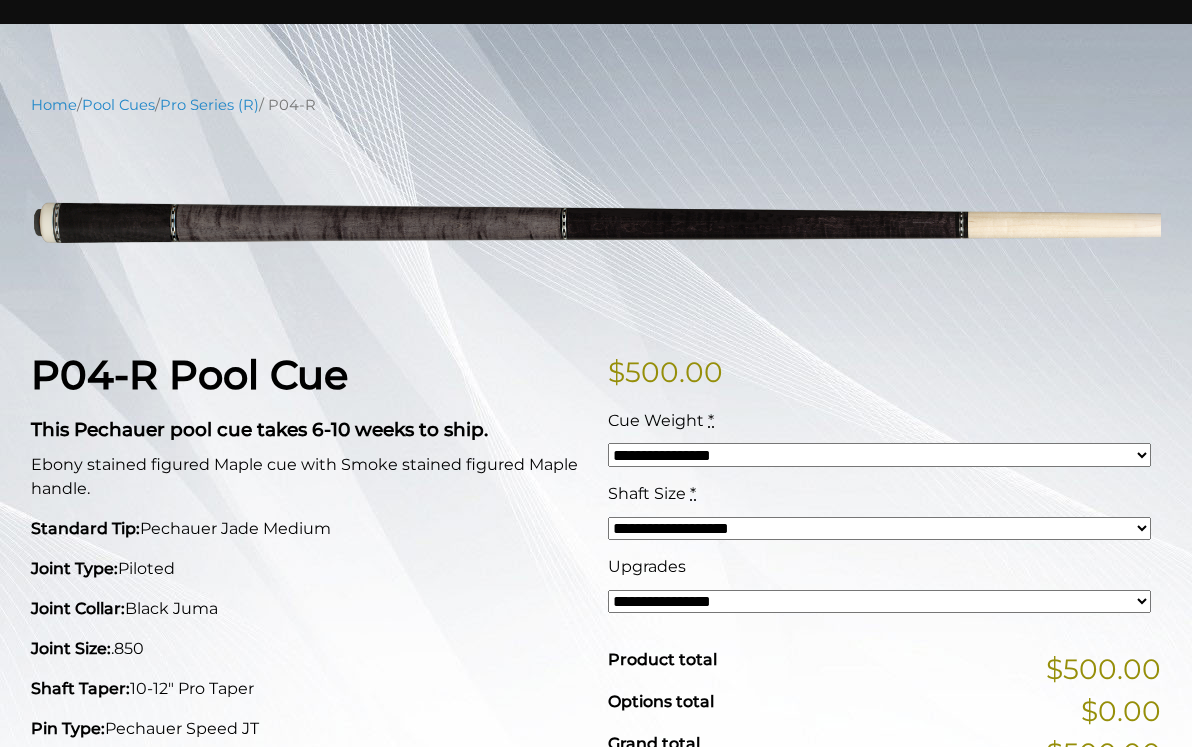 scroll, scrollTop: 194, scrollLeft: 0, axis: vertical 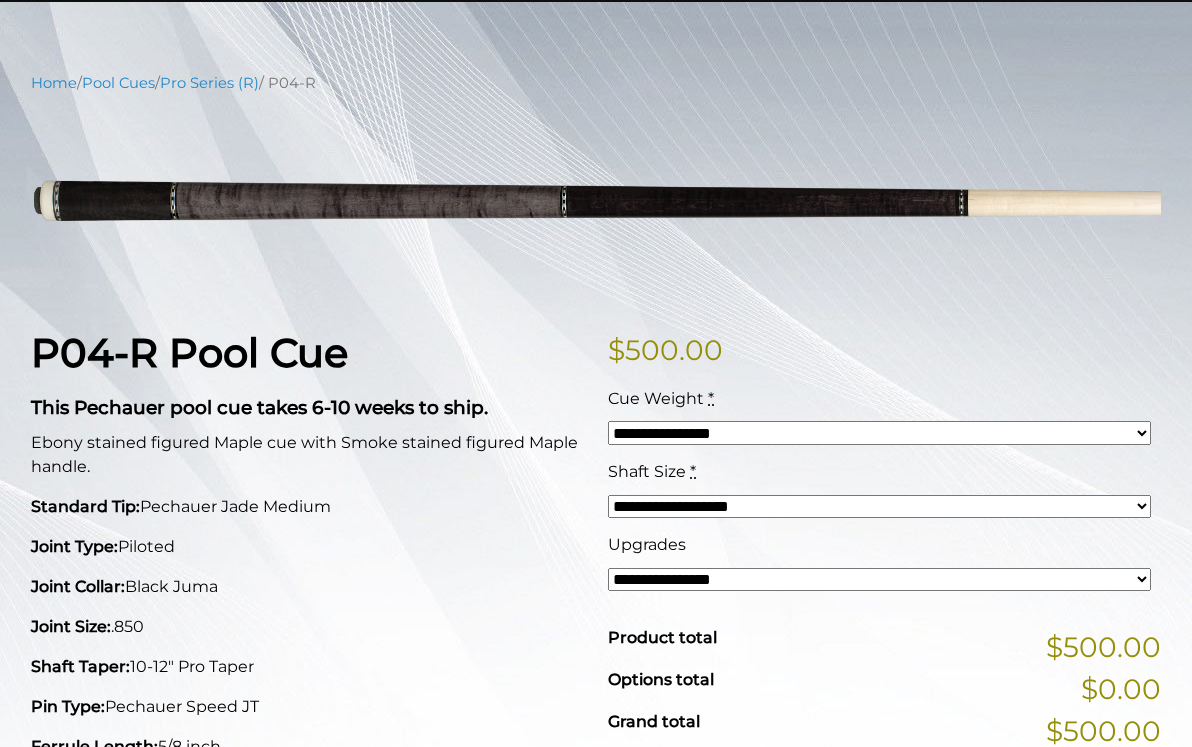 click on "**********" at bounding box center [879, 433] 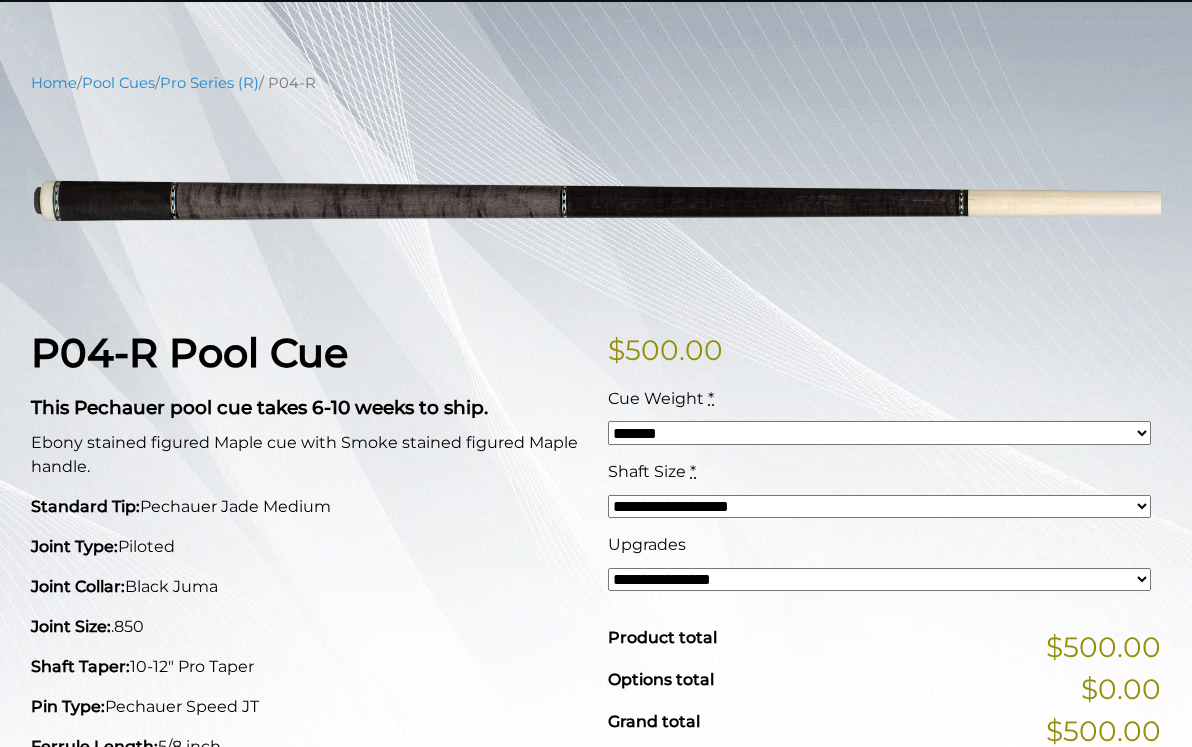 click on "**********" at bounding box center (879, 580) 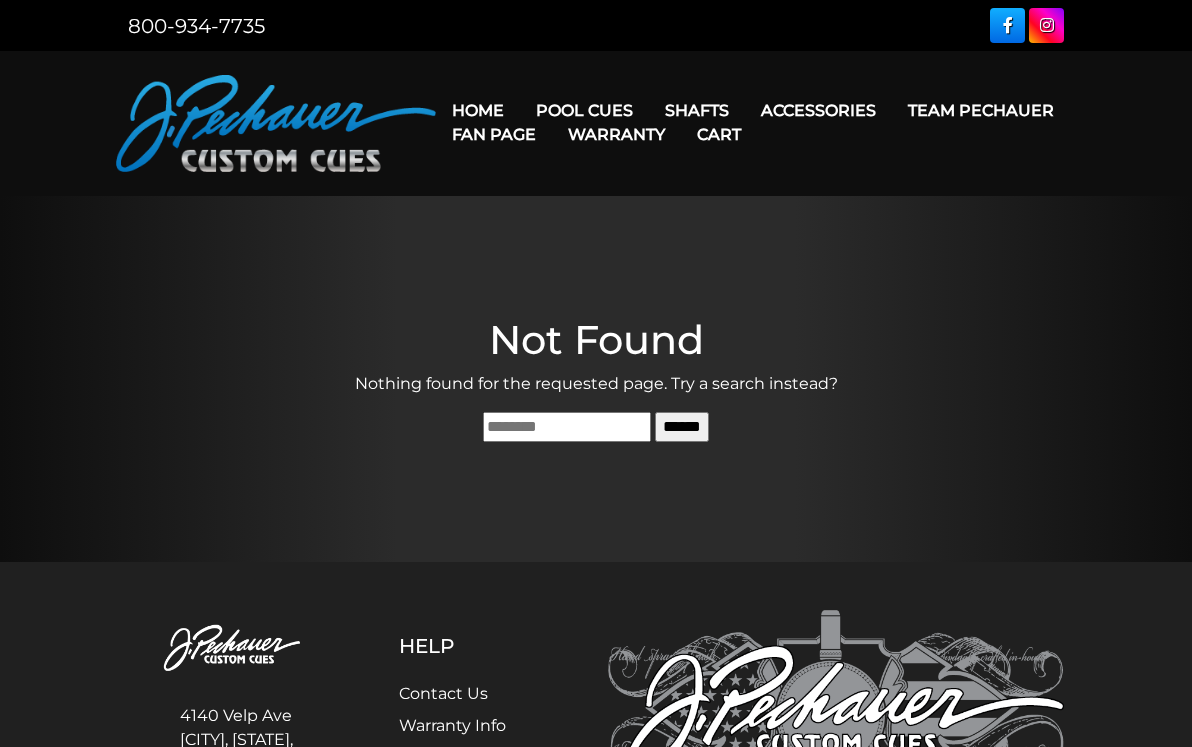 scroll, scrollTop: 0, scrollLeft: 0, axis: both 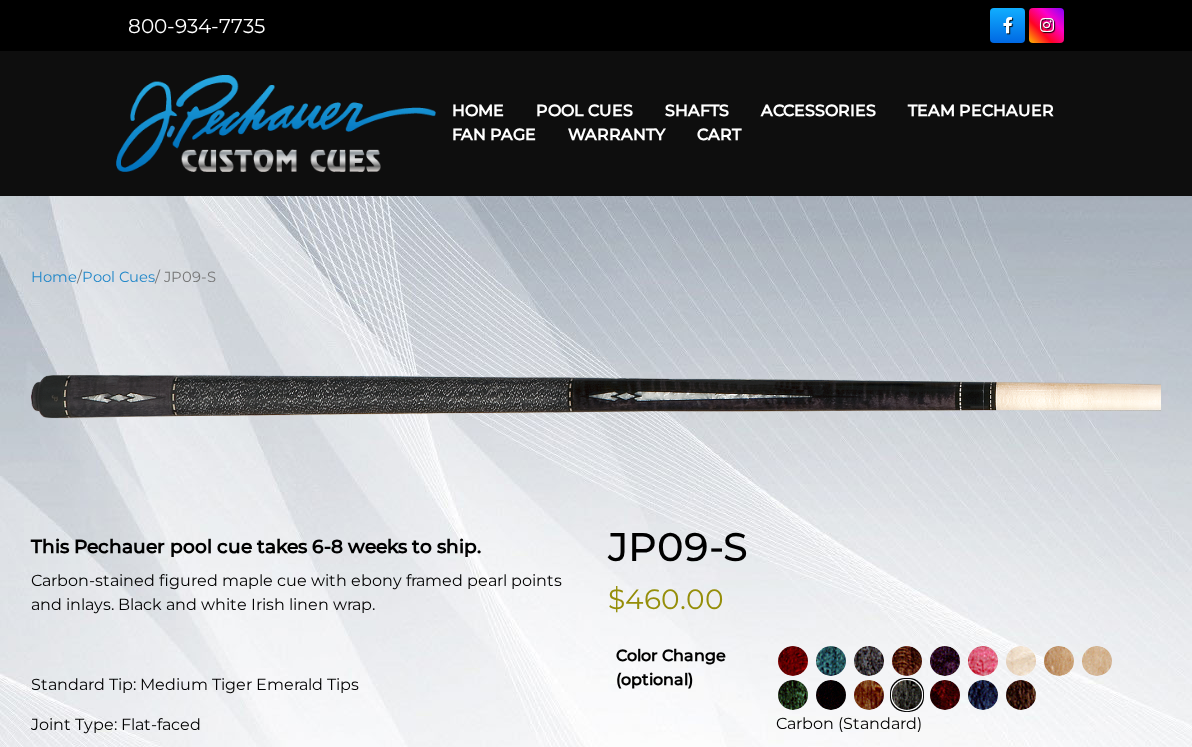 select on "********" 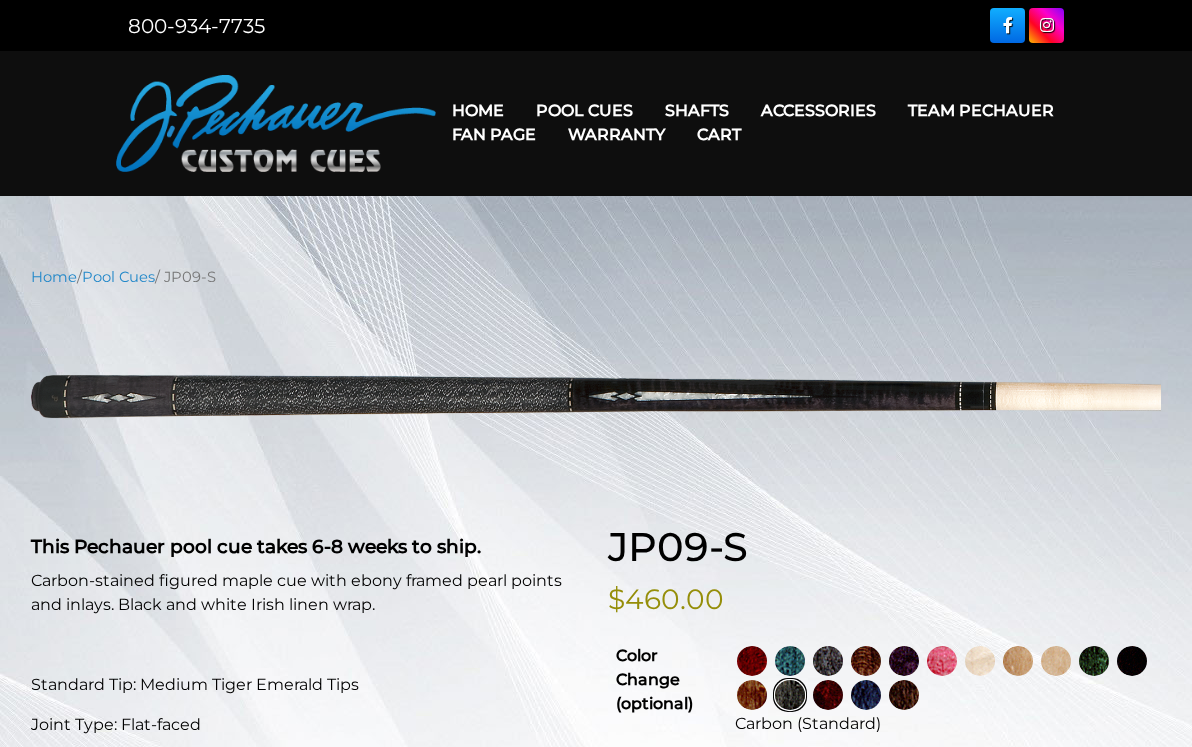 scroll, scrollTop: 0, scrollLeft: 0, axis: both 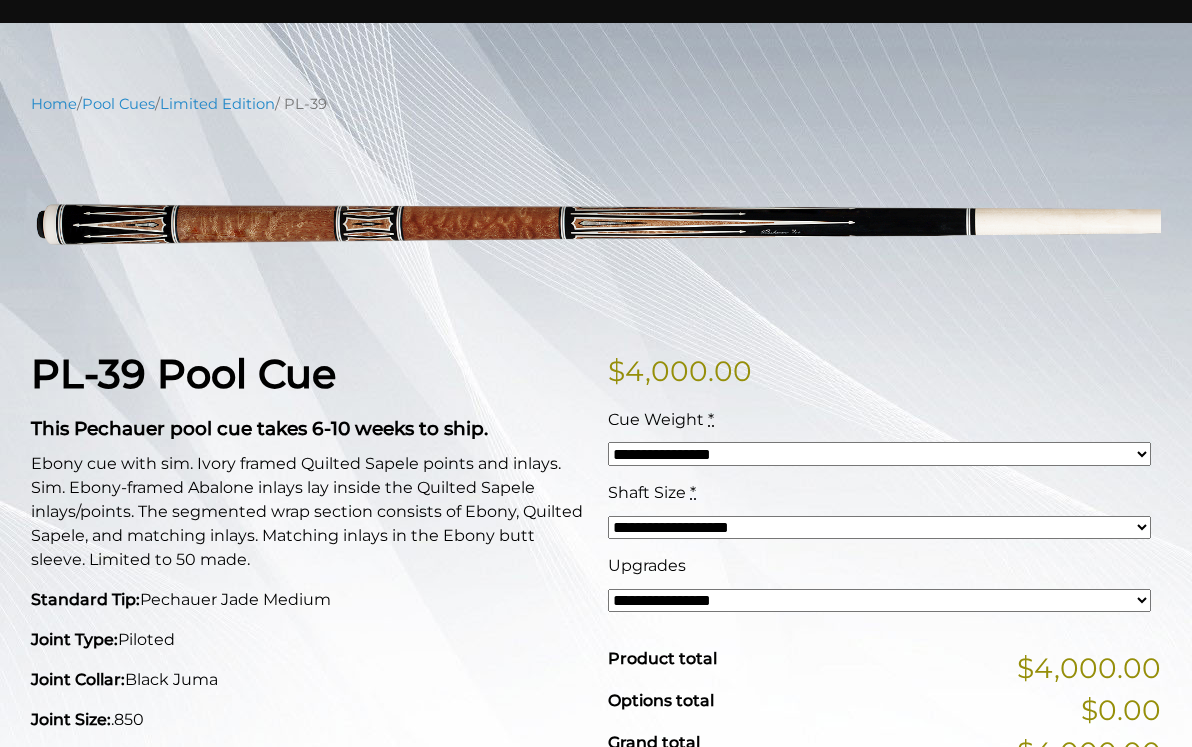 click on "**********" at bounding box center [879, 454] 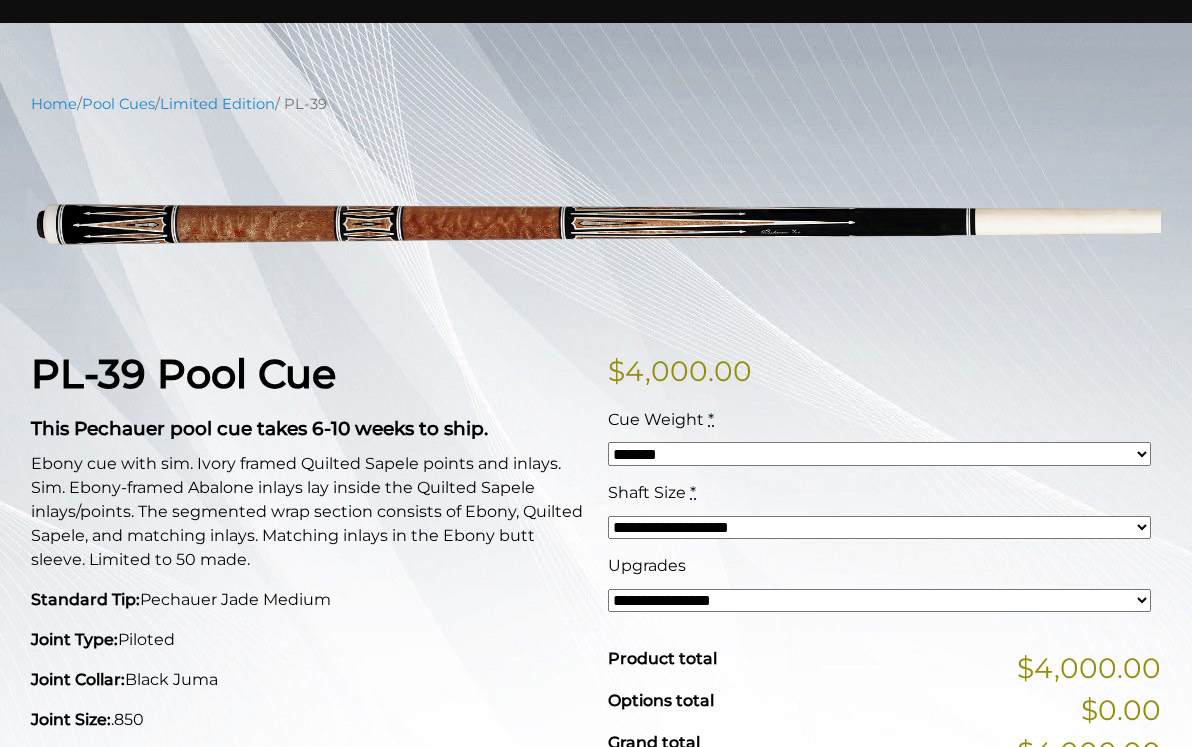 click on "**********" at bounding box center [879, 528] 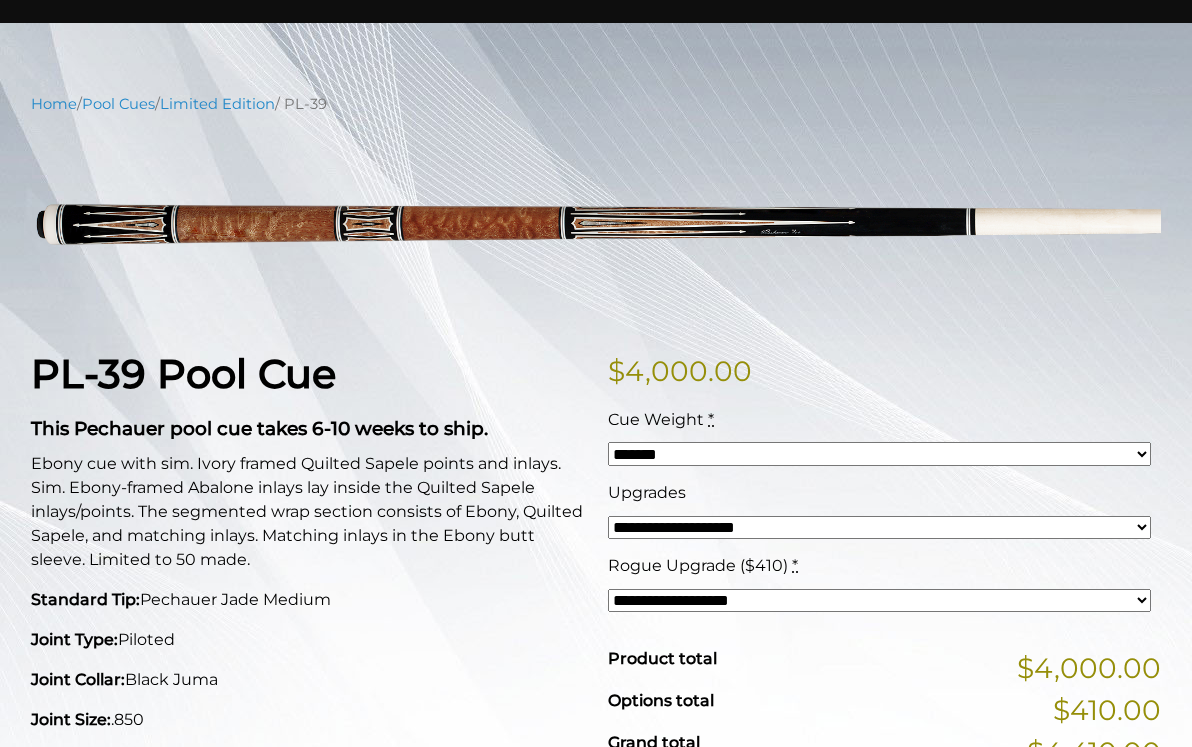 click on "**********" at bounding box center [879, 528] 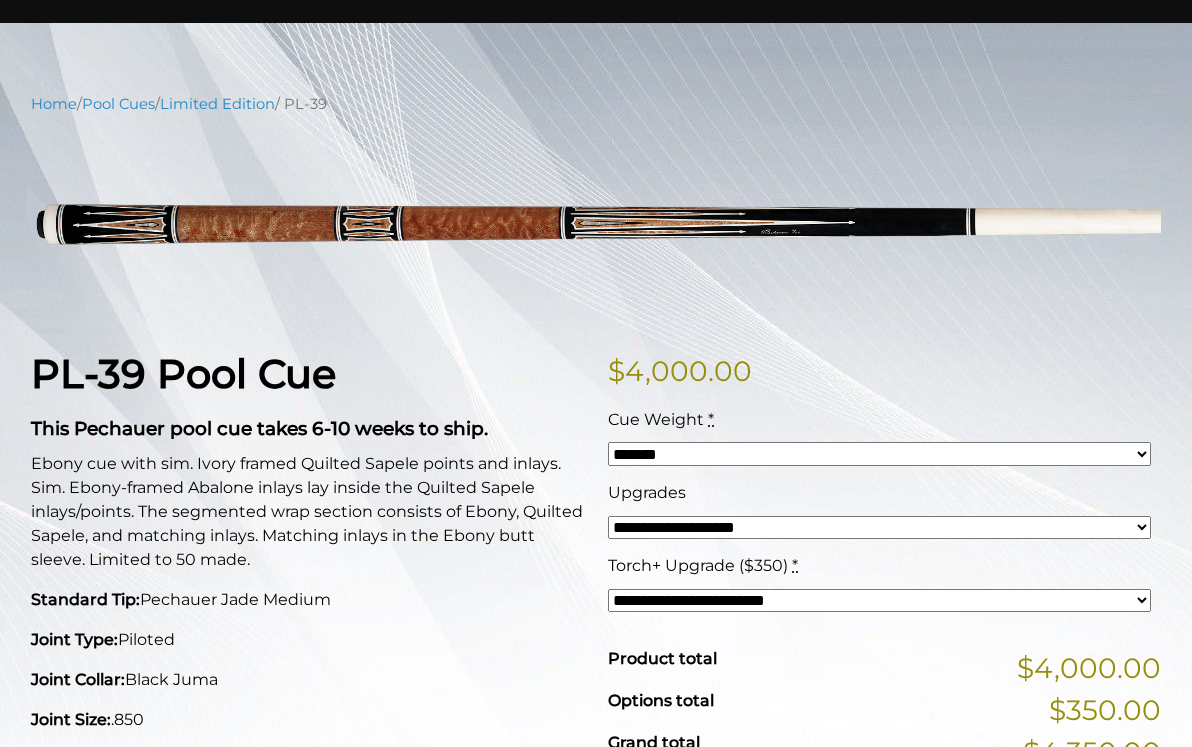 click on "Ebony cue with sim. Ivory framed Quilted Sapele points and inlays. Sim. Ebony-framed Abalone inlays lay inside the Quilted Sapele inlays/points. The segmented wrap section consists of Ebony, Quilted Sapele, and matching inlays. Matching inlays in the Ebony butt sleeve. Limited to 50 made." at bounding box center [307, 512] 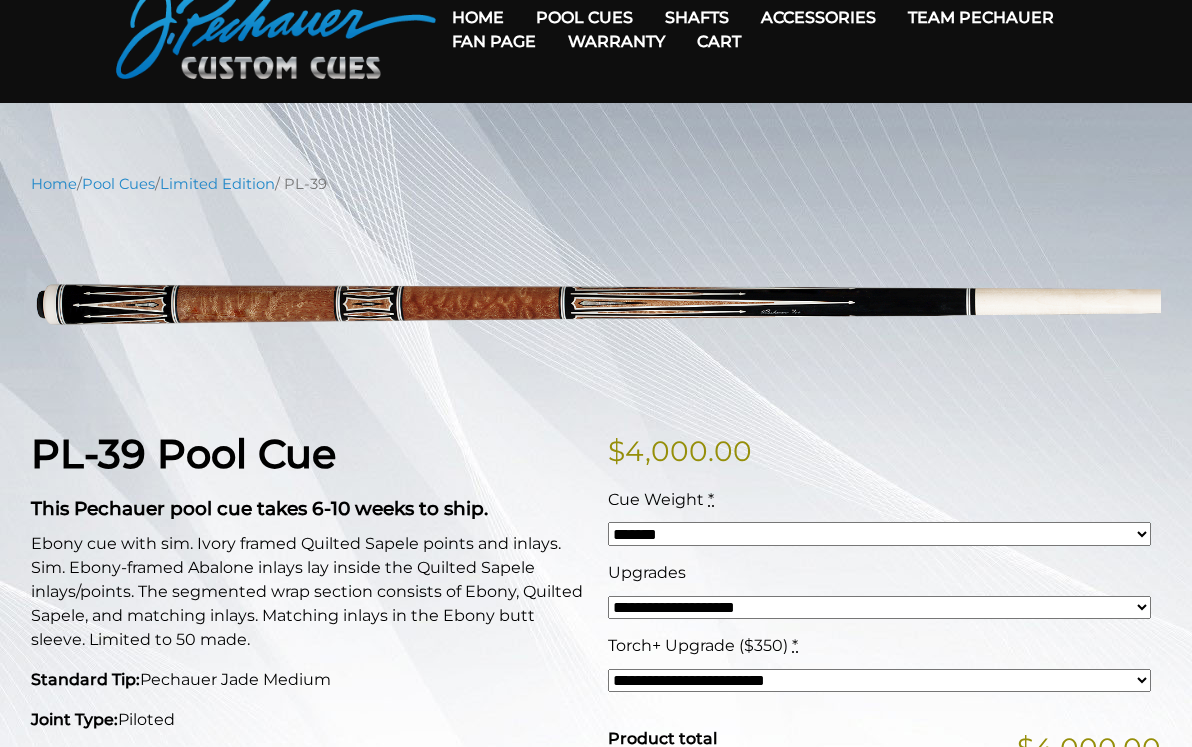 scroll, scrollTop: 0, scrollLeft: 0, axis: both 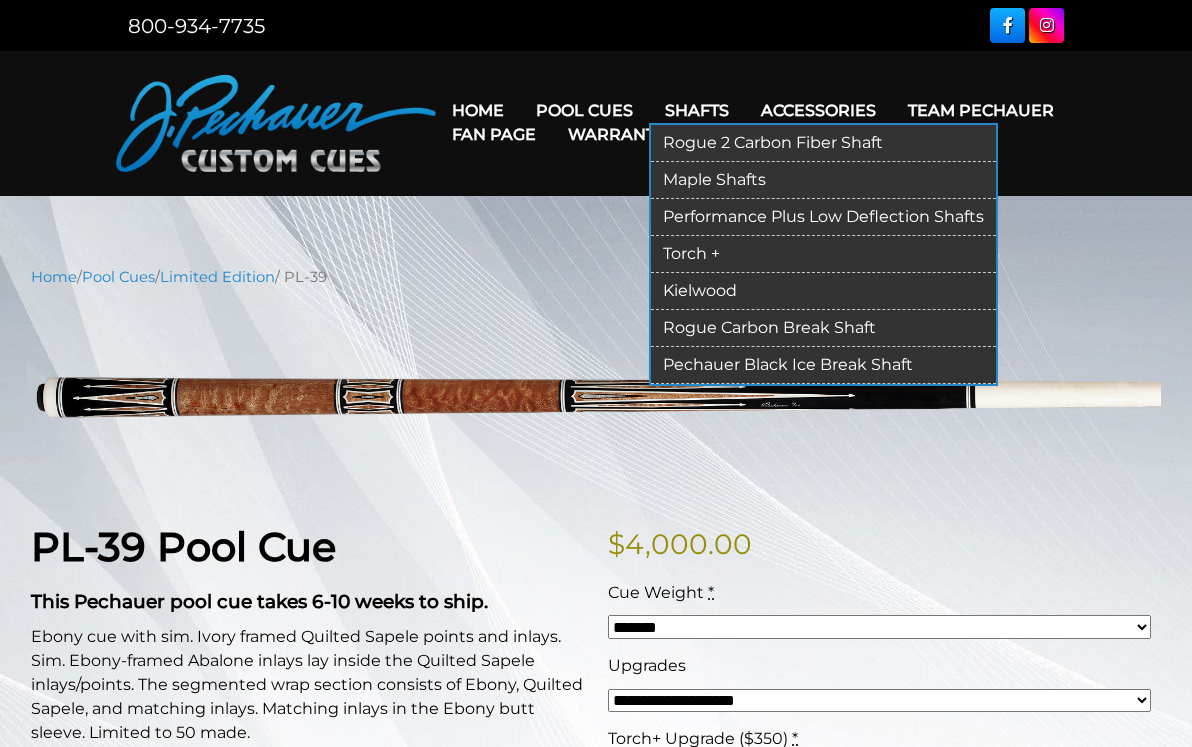 click on "Torch +" at bounding box center (823, 254) 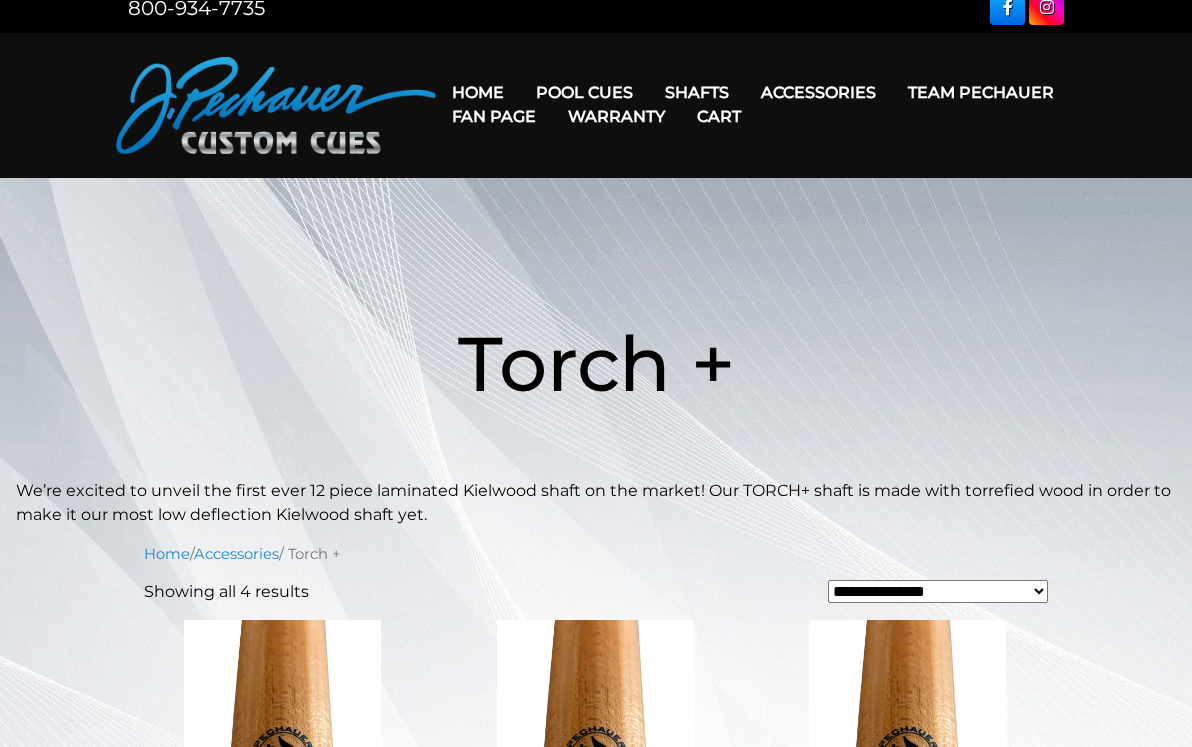 scroll, scrollTop: 0, scrollLeft: 0, axis: both 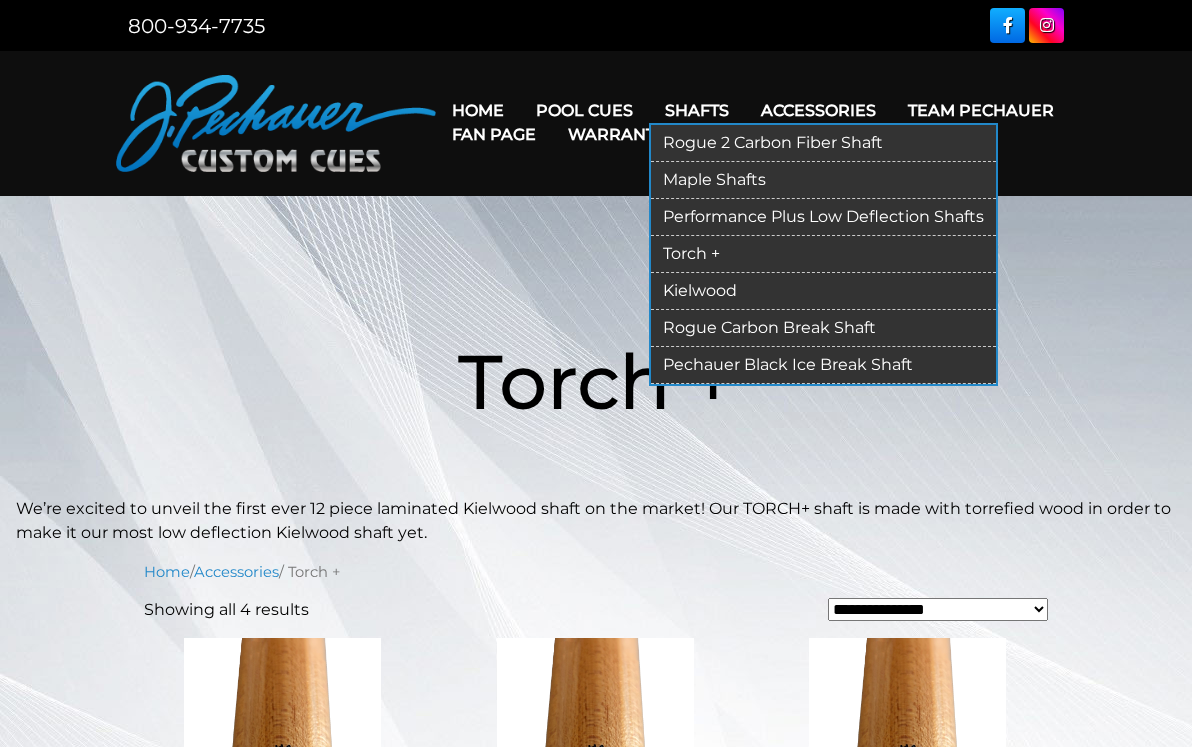 click on "Kielwood" at bounding box center (823, 291) 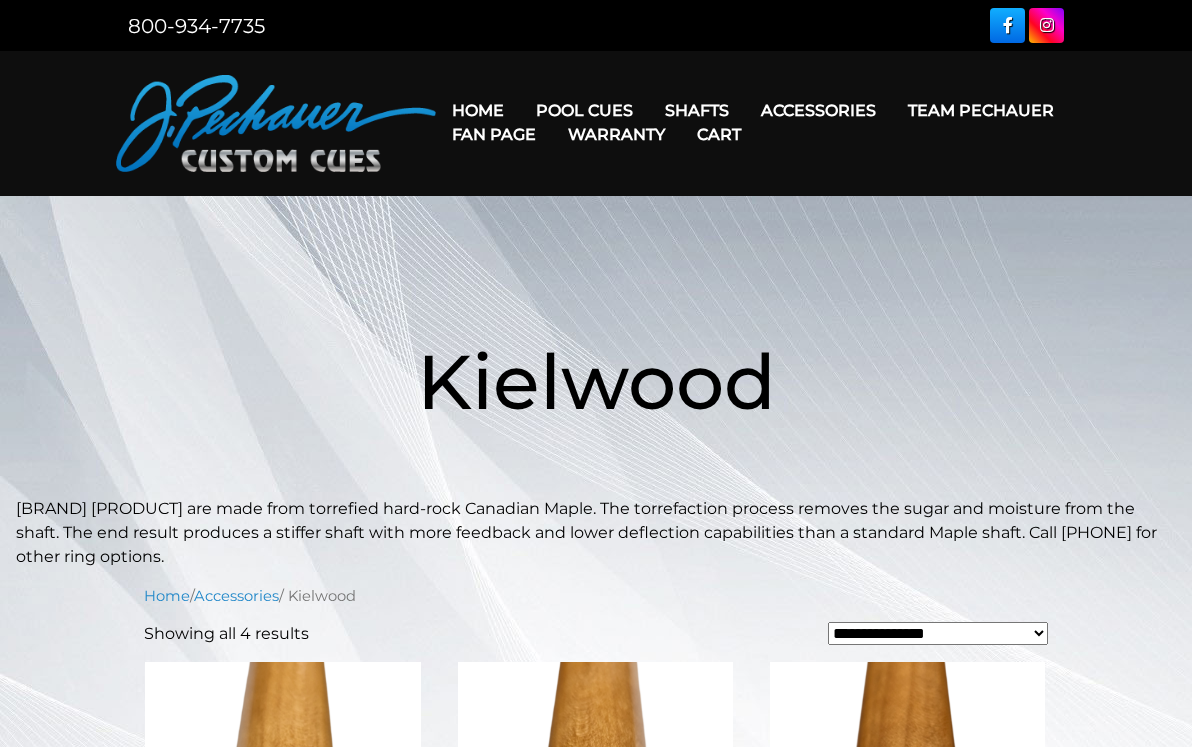 scroll, scrollTop: 0, scrollLeft: 0, axis: both 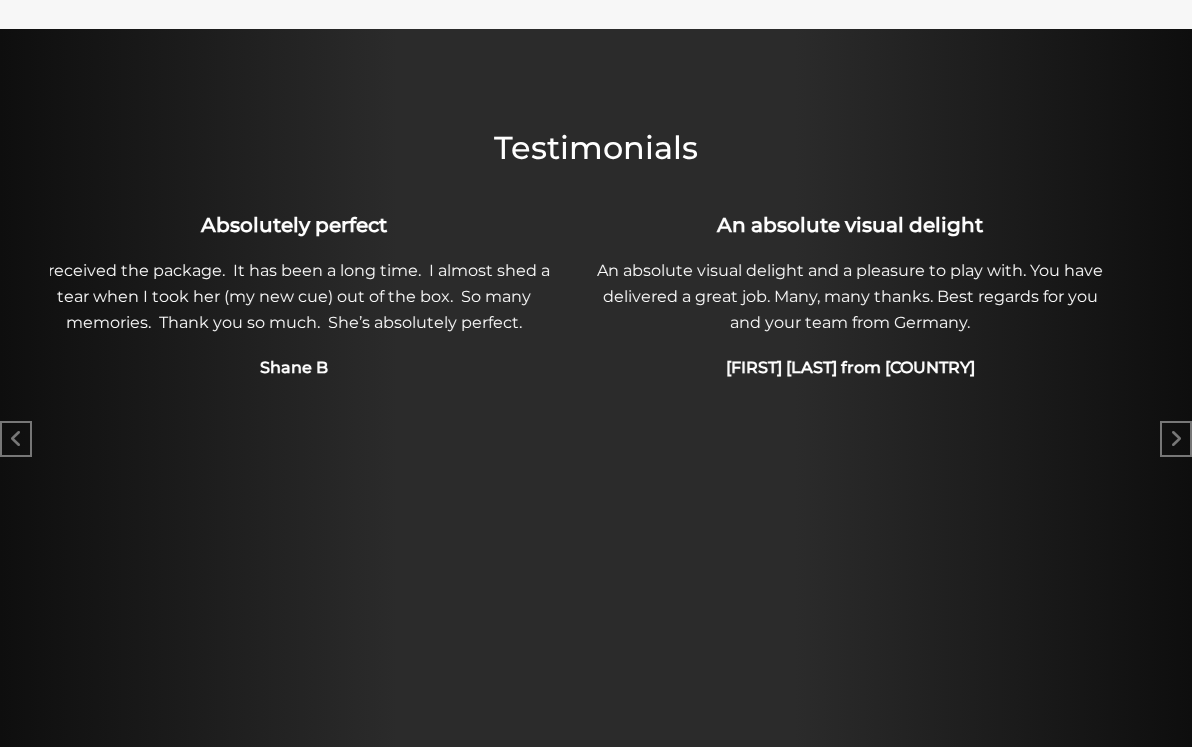 click on "An absolute visual delight and a pleasure to play with. You have delivered a great job. Many, many thanks. Best regards for you and your team from Germany." at bounding box center (850, 297) 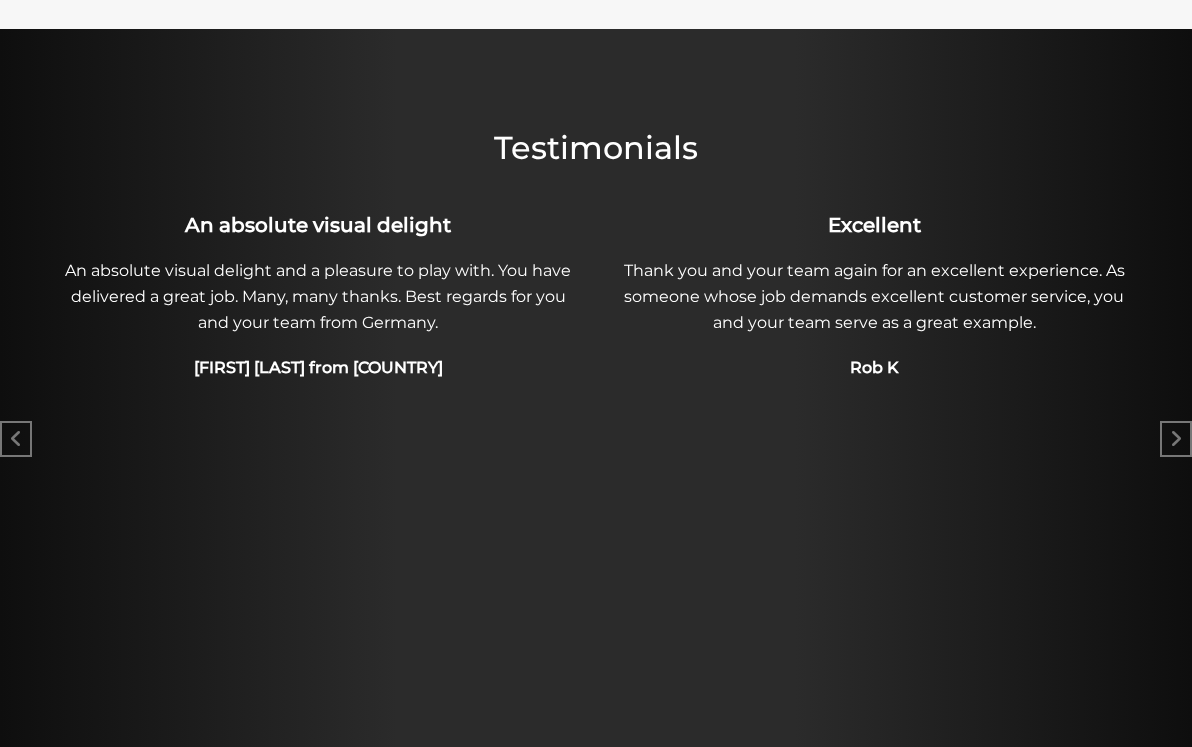 click on "Thank you and your team again for an excellent experience. As someone whose job demands excellent customer service, you and your team serve as a great example." at bounding box center (874, 297) 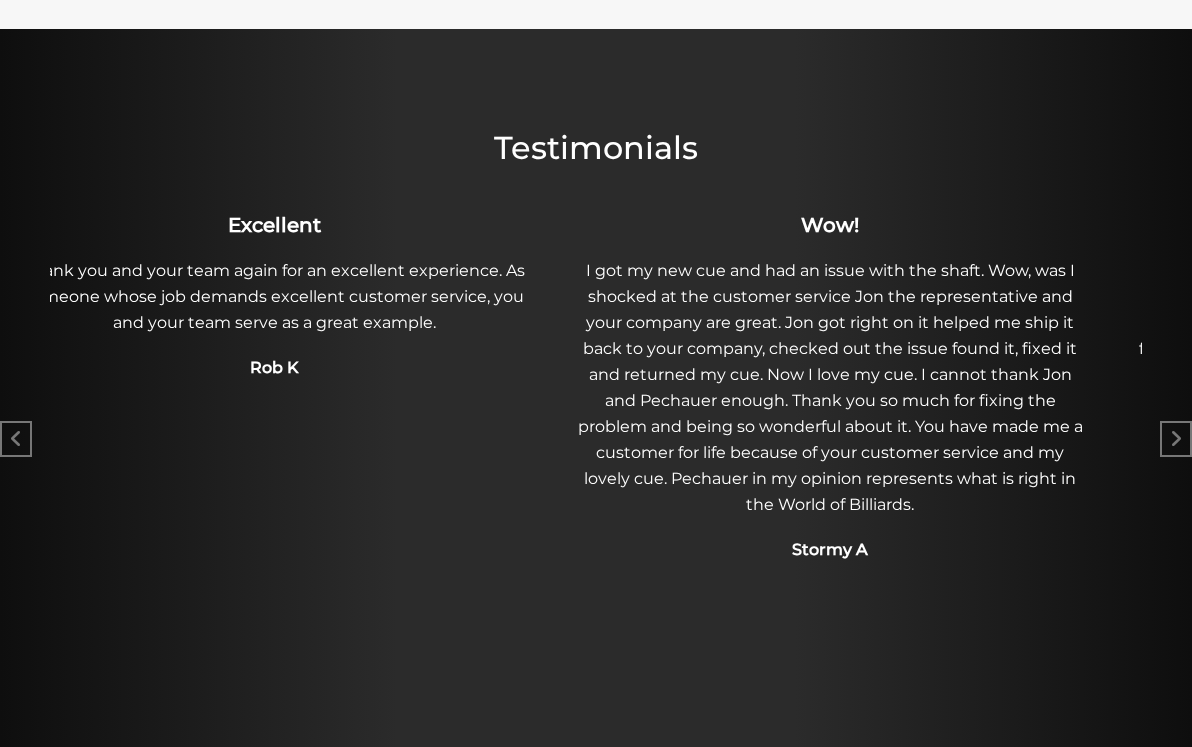 click on "I got my new cue and had an issue with the shaft. Wow, was I shocked at the customer service Jon the representative and your company are great. Jon got right on it helped me ship it back to your company, checked out the issue found it, fixed it and returned my cue. Now I love my cue. I cannot thank Jon and Pechauer enough. Thank you so much for fixing the problem and being so wonderful about it. You have made me a customer for life because of your customer service and my lovely cue. Pechauer in my opinion represents what is right in the World of Billiards." at bounding box center (830, 388) 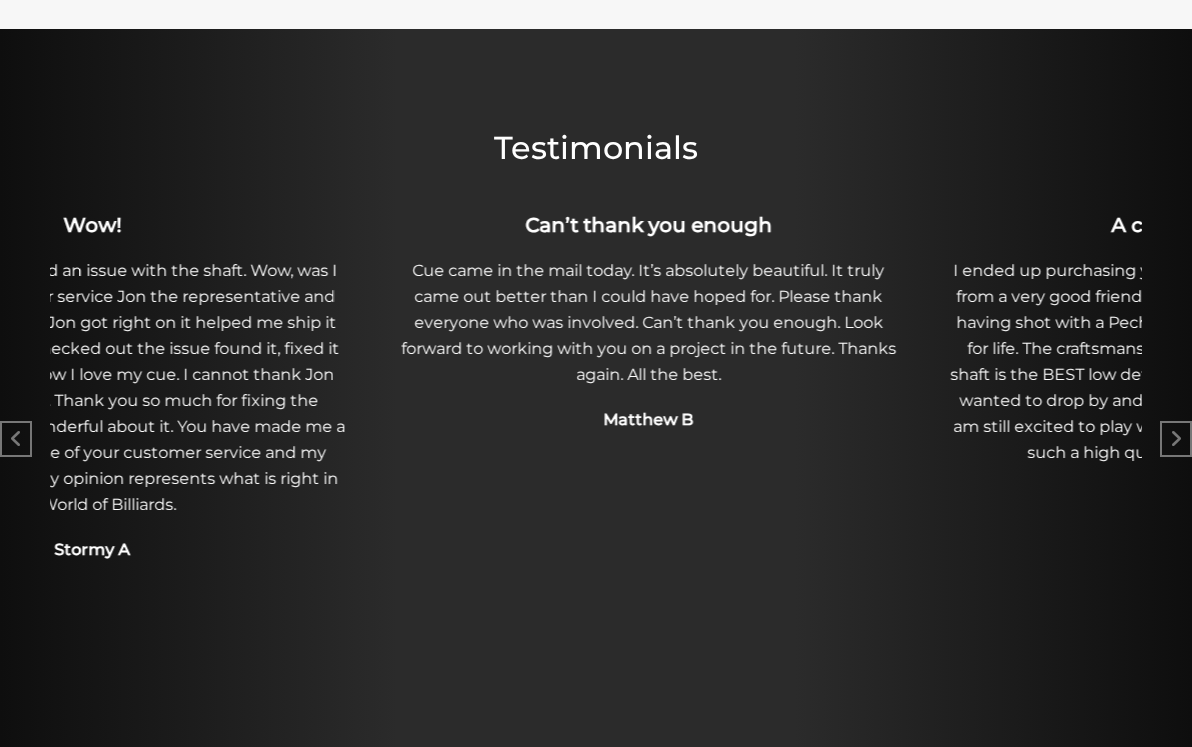 click on "AMAZING The work you did is amazing. It does not go un-noticed when I am out and about. It makes for a great ice breaker and an opportunity to plug your products. [FIRST] from [STATE] BEAUTIFUL! The cue arrived and I just have to say it is BEAUTIFUL! It came out better than I imagined. I just wanted to thank you for all your help in making this beauty! Thanks to you and to everyone at Pechauer [FIRST] from [STATE] Absolutely perfect I received the package. It has been a long time. I almost shed a tear when I took her (my new cue) out of the box. So many memories. Thank you so much. She’s absolutely perfect. [LAST] [LAST] An absolute visual delight An absolute visual delight and a pleasure to play with. You have delivered a great job. Many, many thanks. Best regards for you and your team from [COUNTRY]. [FIRST] [LAST] from [COUNTRY] Excellent [FIRST] [LAST] Wow! [FIRST] [LAST] Can’t thank you enough [FIRST] [LAST] A customer for life [FIRST] [LAST] Just fantastic! [FIRST] [LAST] Plays exceptionally well!" at bounding box center [596, 468] 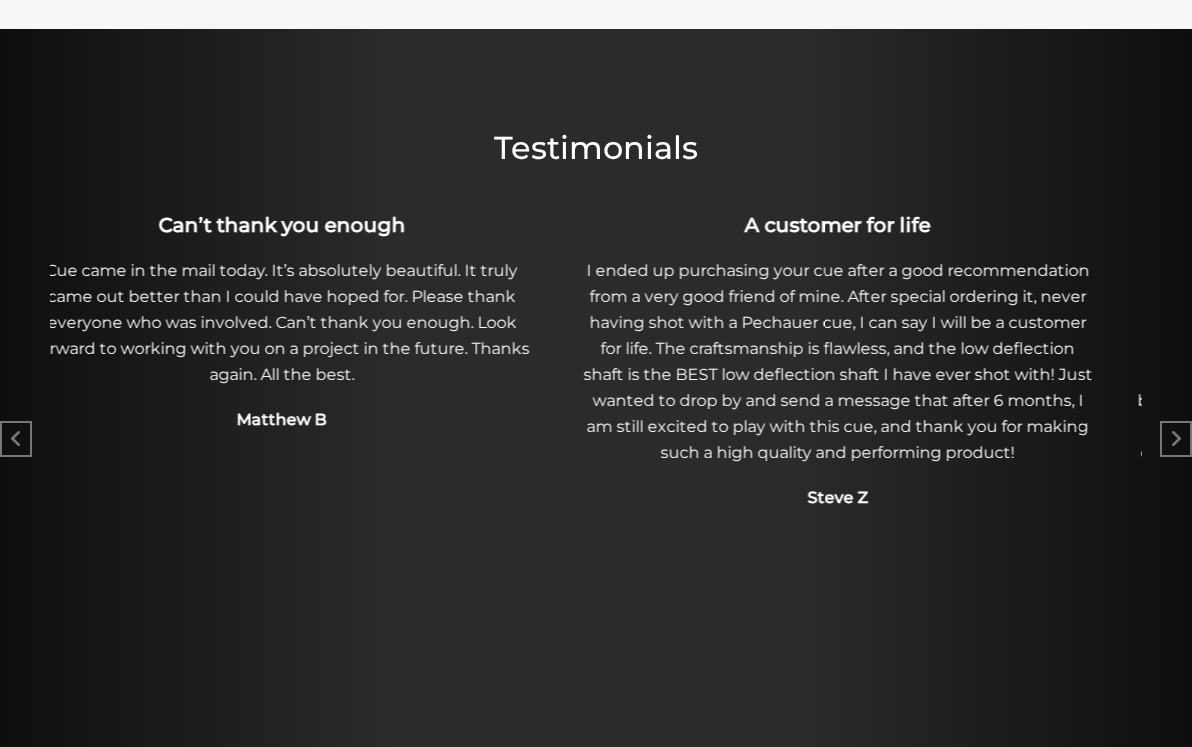 click on "I ended up purchasing your cue after a good recommendation from a very good friend of mine. After special ordering it, never having shot with a Pechauer cue, I can say I will be a customer for life. The craftsmanship is flawless, and the low deflection shaft is the BEST low deflection shaft I have ever shot with! Just wanted to drop by and send a message that after 6 months, I am still excited to play with this cue, and thank you for making such a high quality and performing product!" at bounding box center (838, 362) 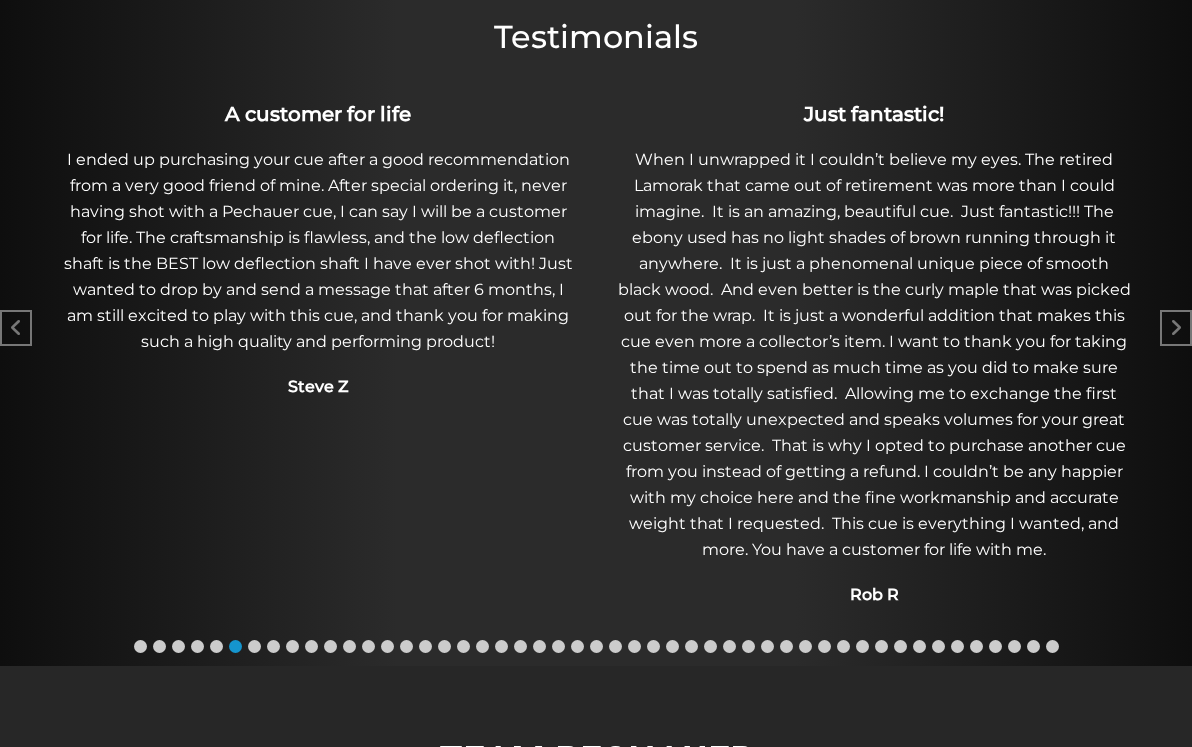 scroll, scrollTop: 1159, scrollLeft: 0, axis: vertical 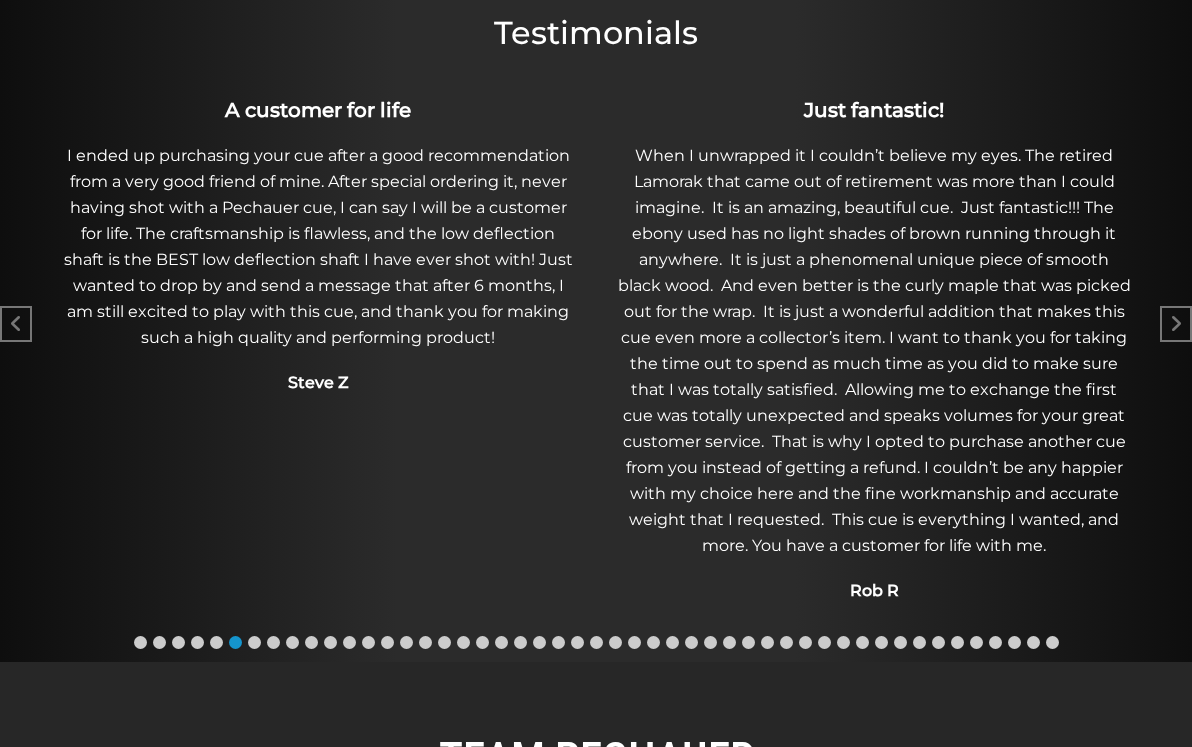 click on "When I unwrapped it I couldn’t believe my eyes. The retired Lamorak that came out of retirement was more than I could imagine.  It is an amazing, beautiful cue.  Just fantastic!!! The ebony used has no light shades of brown running through it anywhere.  It is just a phenomenal unique piece of smooth black wood.  And even better is the curly maple that was picked out for the wrap.  It is just a wonderful addition that makes this cue even more a collector’s item. I want to thank you for taking the time out to spend as much time as you did to make sure that I was totally satisfied.  Allowing me to exchange the first cue was totally unexpected and speaks volumes for your great customer service.  That is why I opted to purchase another cue from you instead of getting a refund. I couldn’t be any happier with my choice here and the fine workmanship and accurate weight that I requested.  This cue is everything I wanted, and more. You have a customer for life with me." at bounding box center [874, 351] 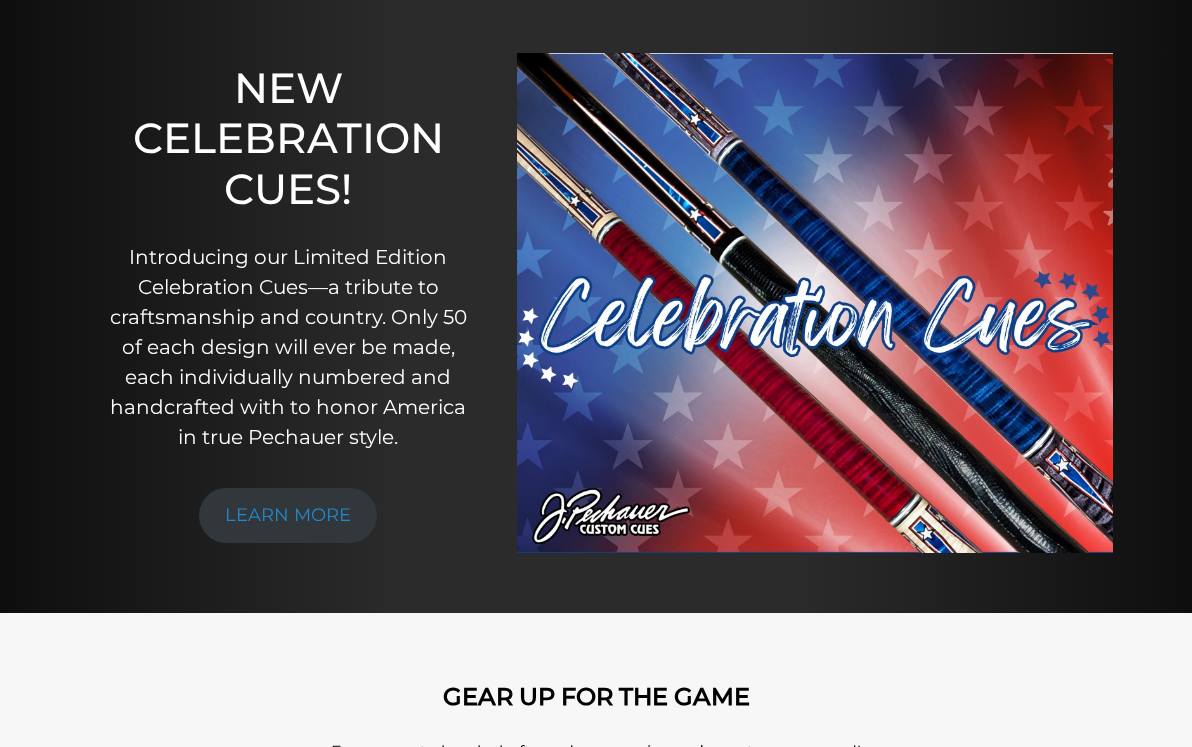 scroll, scrollTop: 0, scrollLeft: 0, axis: both 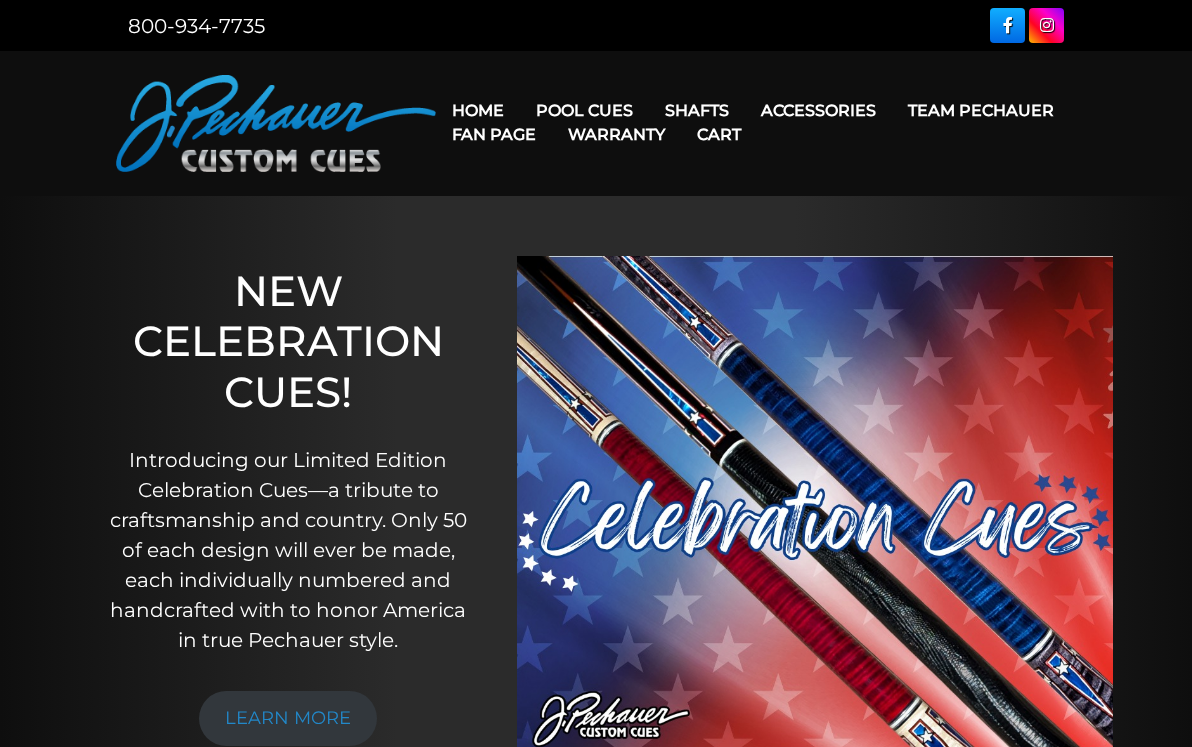 click on "Warranty" at bounding box center (616, 134) 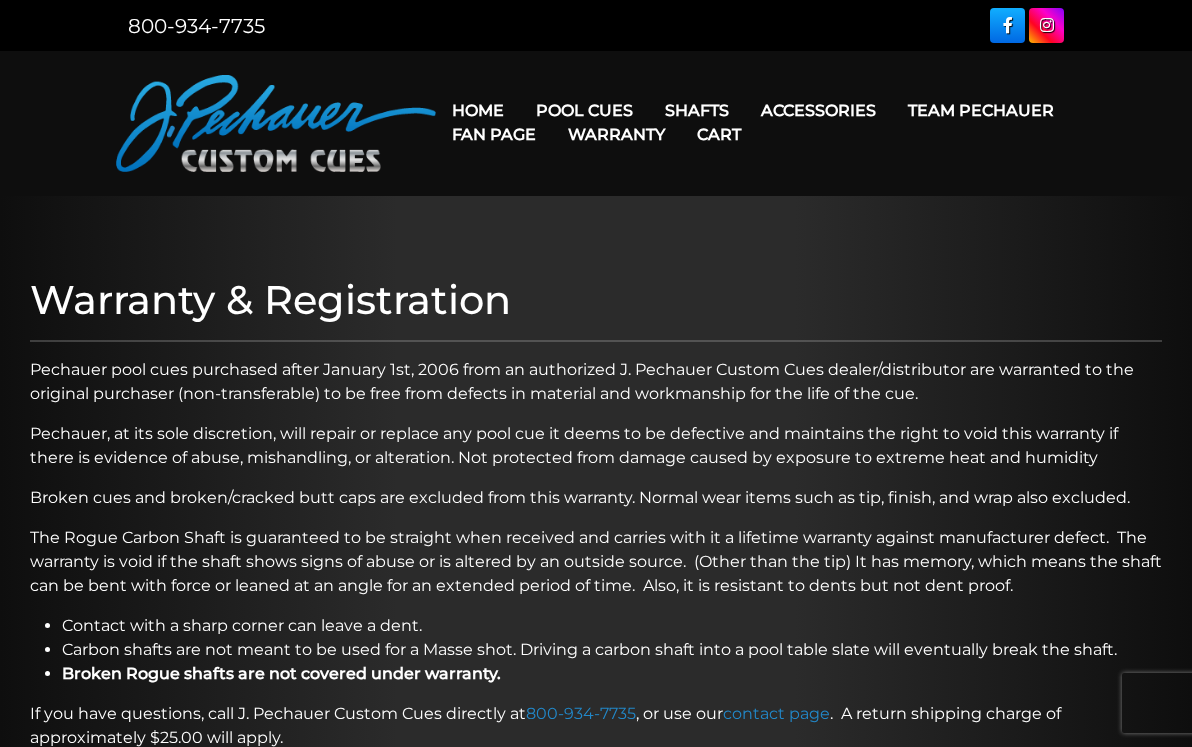 scroll, scrollTop: 0, scrollLeft: 0, axis: both 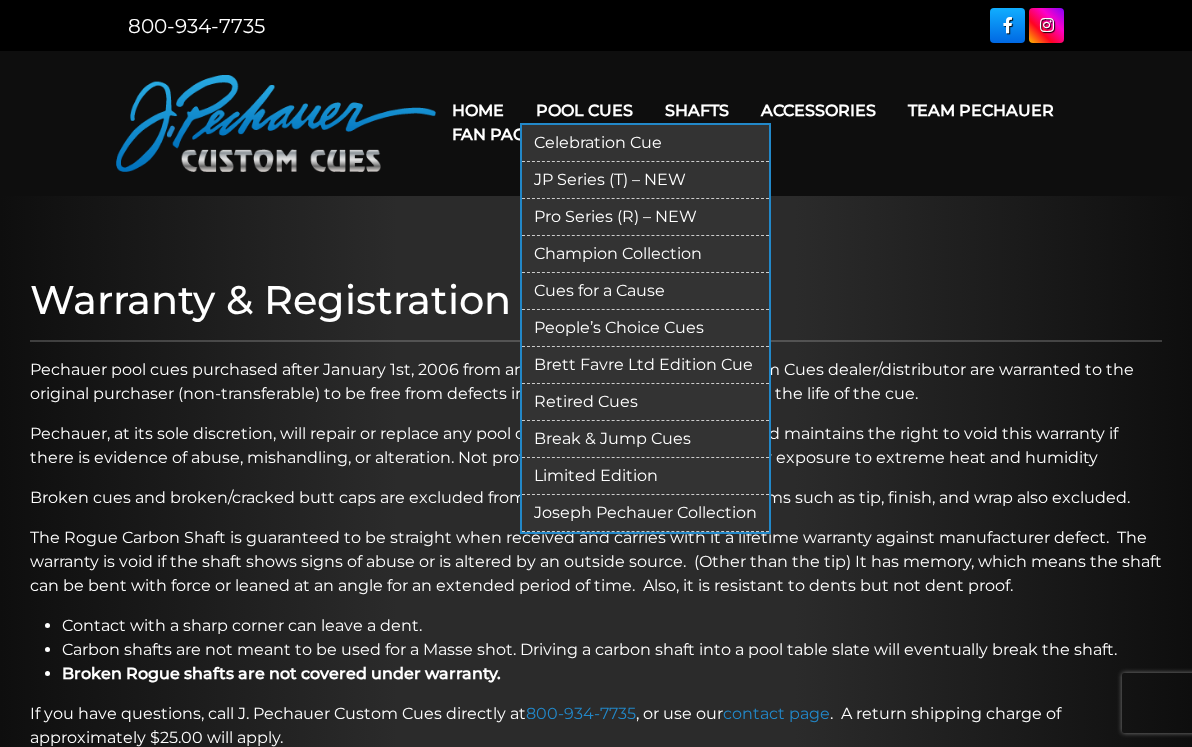 click on "JP Series (T) – NEW" at bounding box center (645, 180) 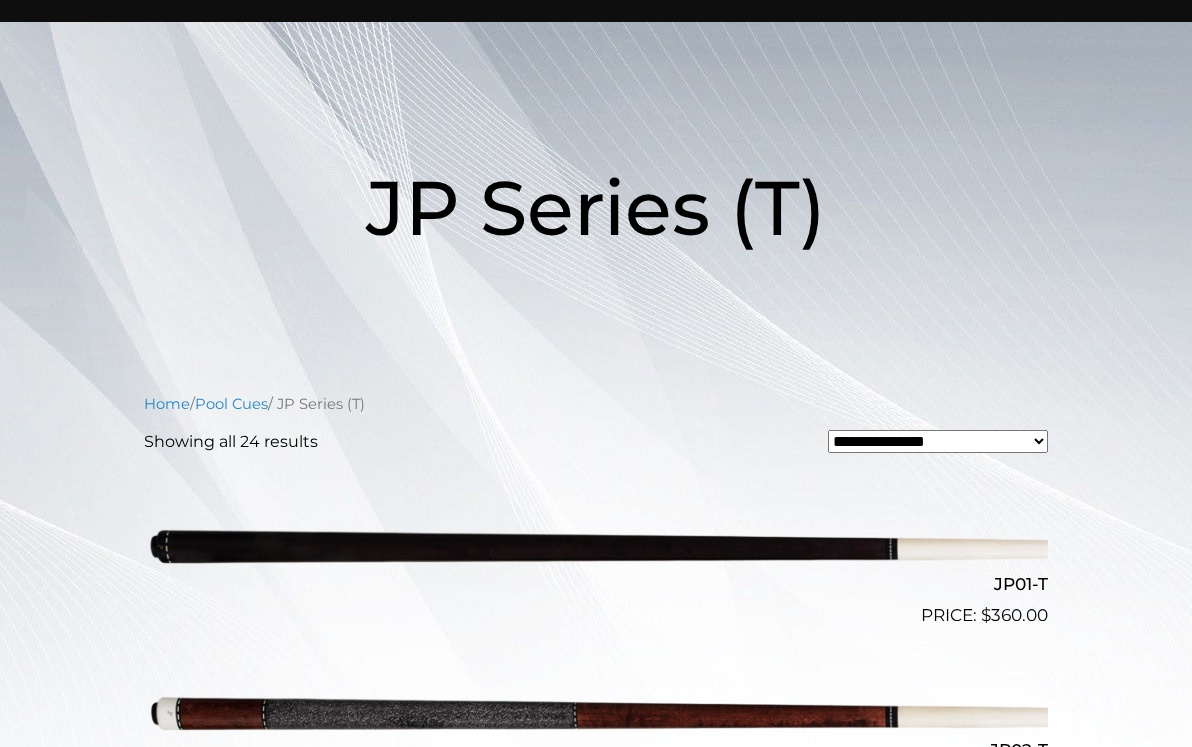 scroll, scrollTop: 0, scrollLeft: 0, axis: both 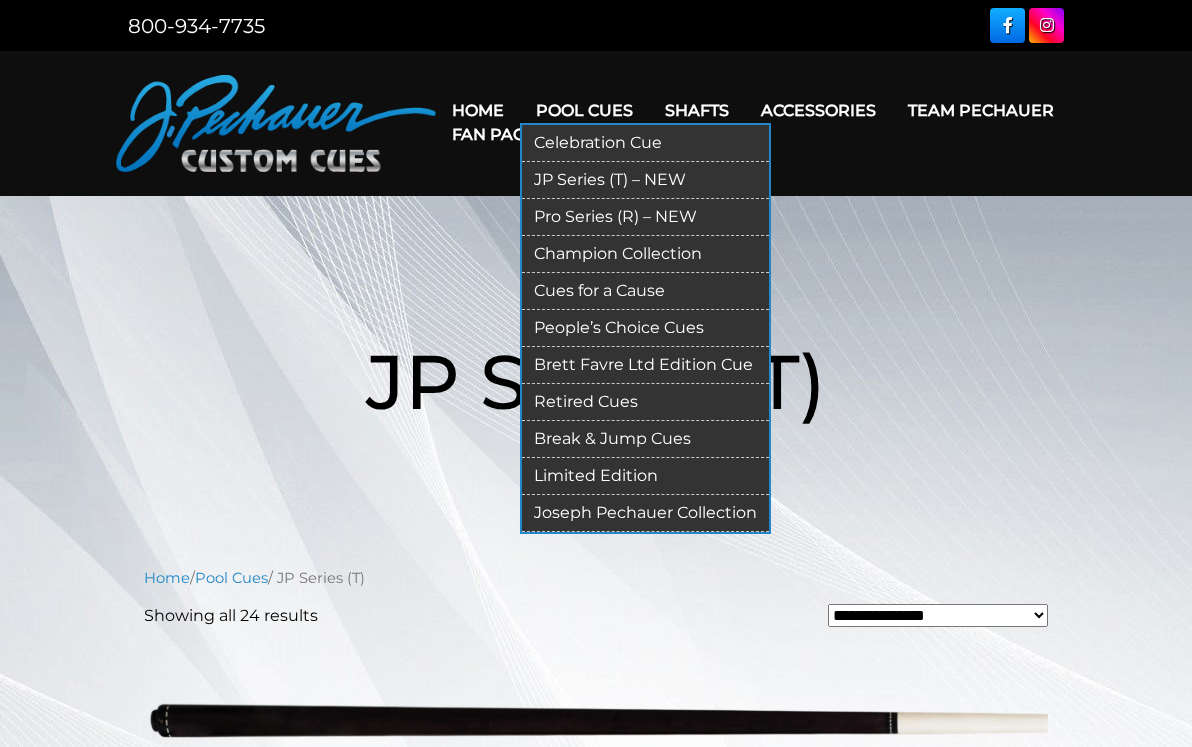 click on "Champion Collection" at bounding box center [645, 254] 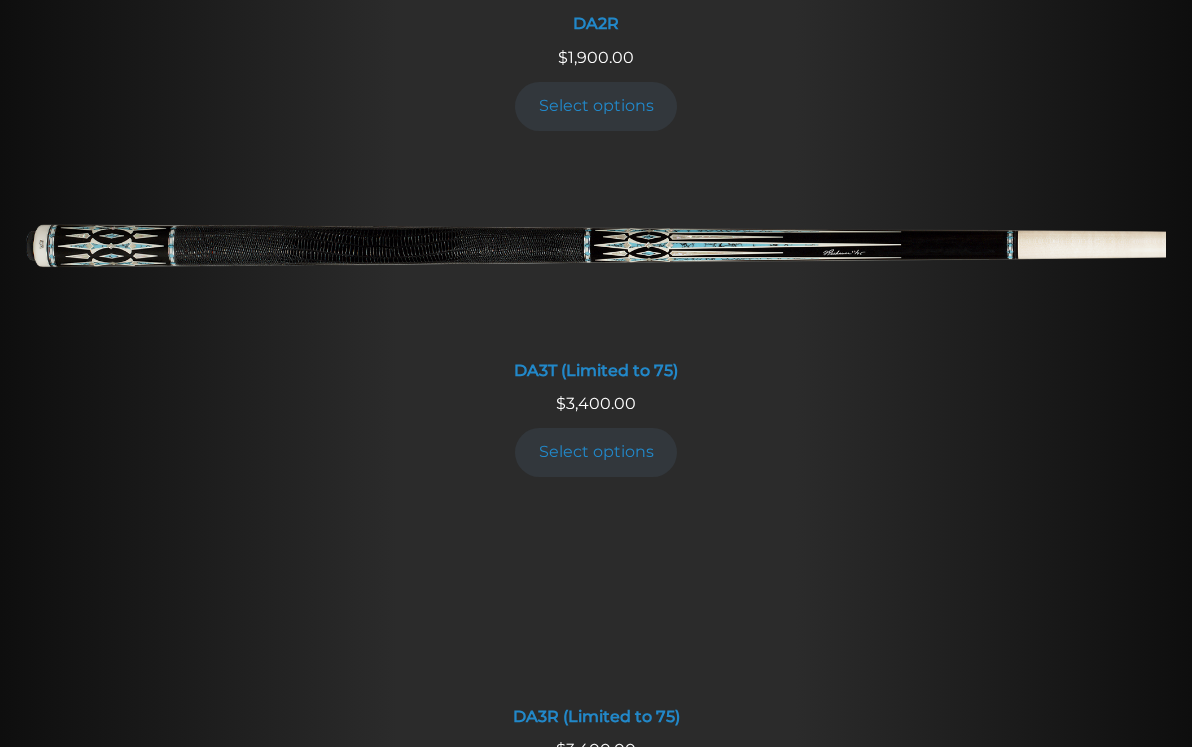 scroll, scrollTop: 3004, scrollLeft: 0, axis: vertical 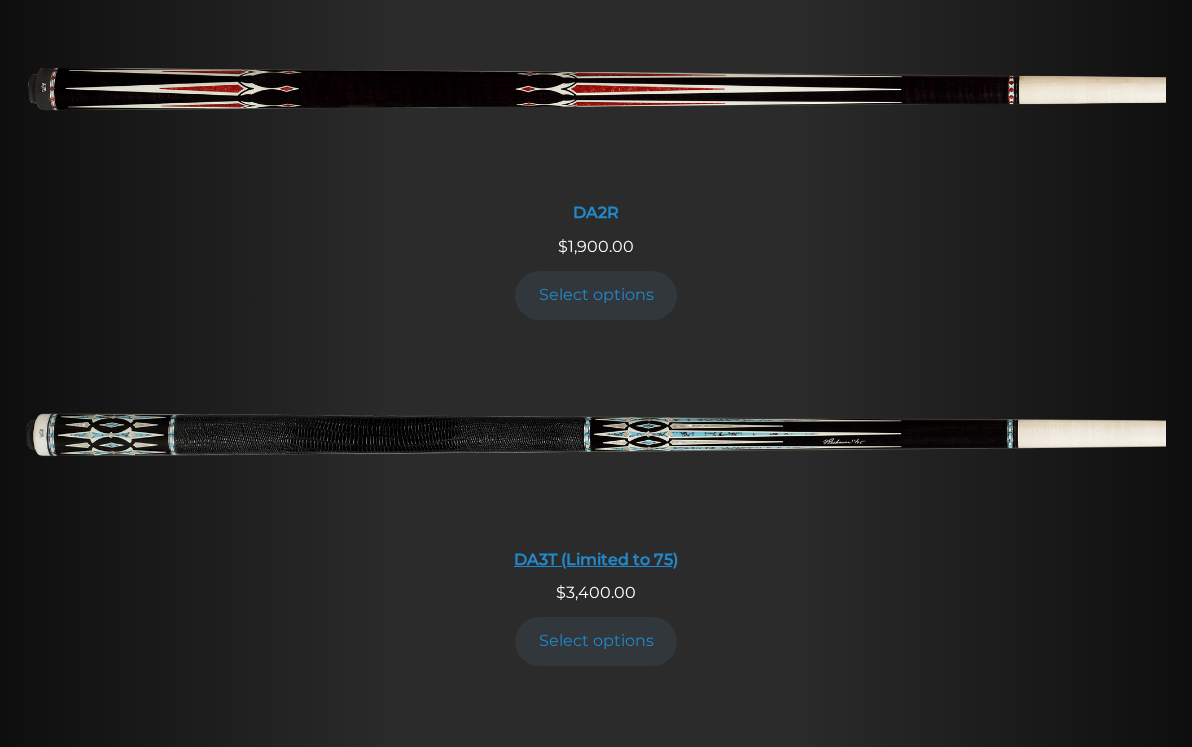click at bounding box center (596, 443) 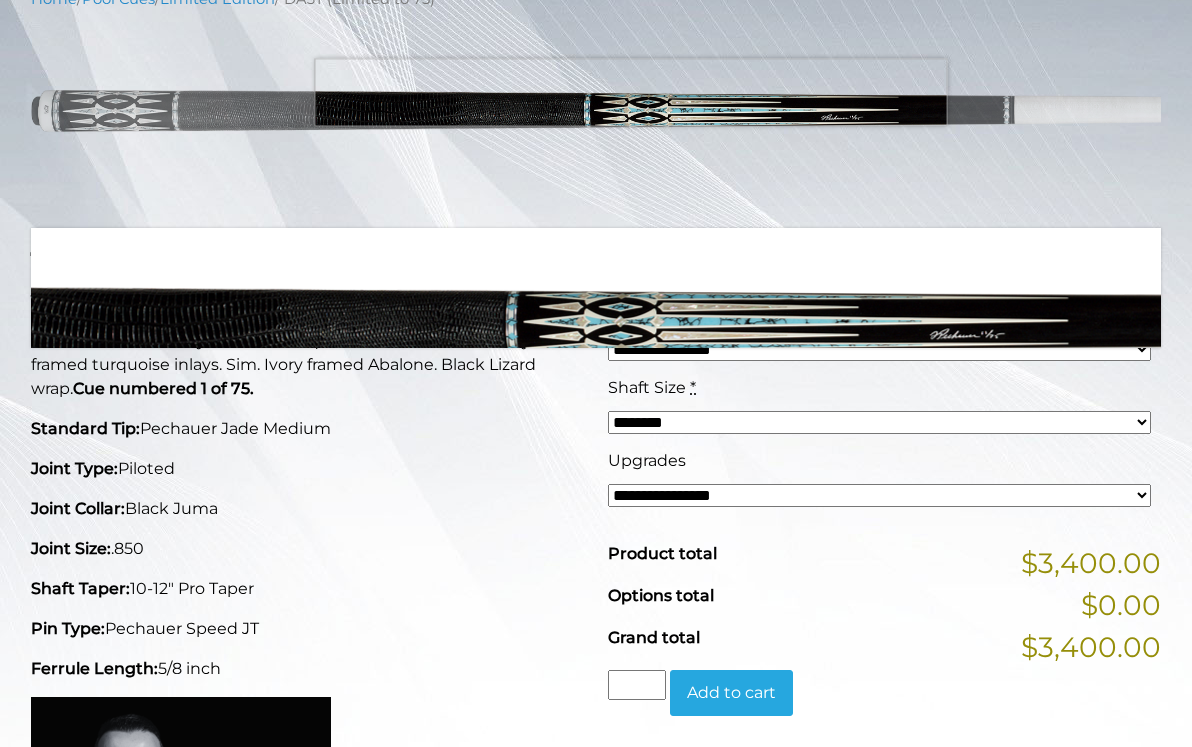 scroll, scrollTop: 0, scrollLeft: 0, axis: both 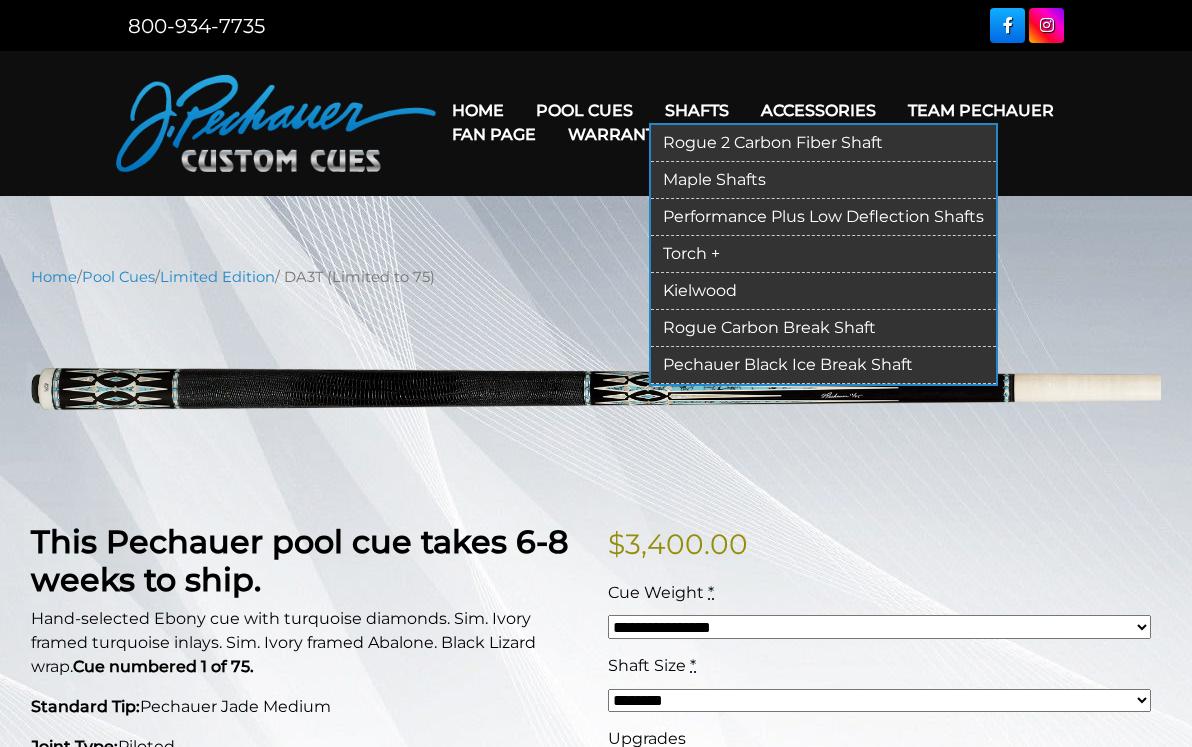 click on "Rogue Carbon Break Shaft" at bounding box center (823, 328) 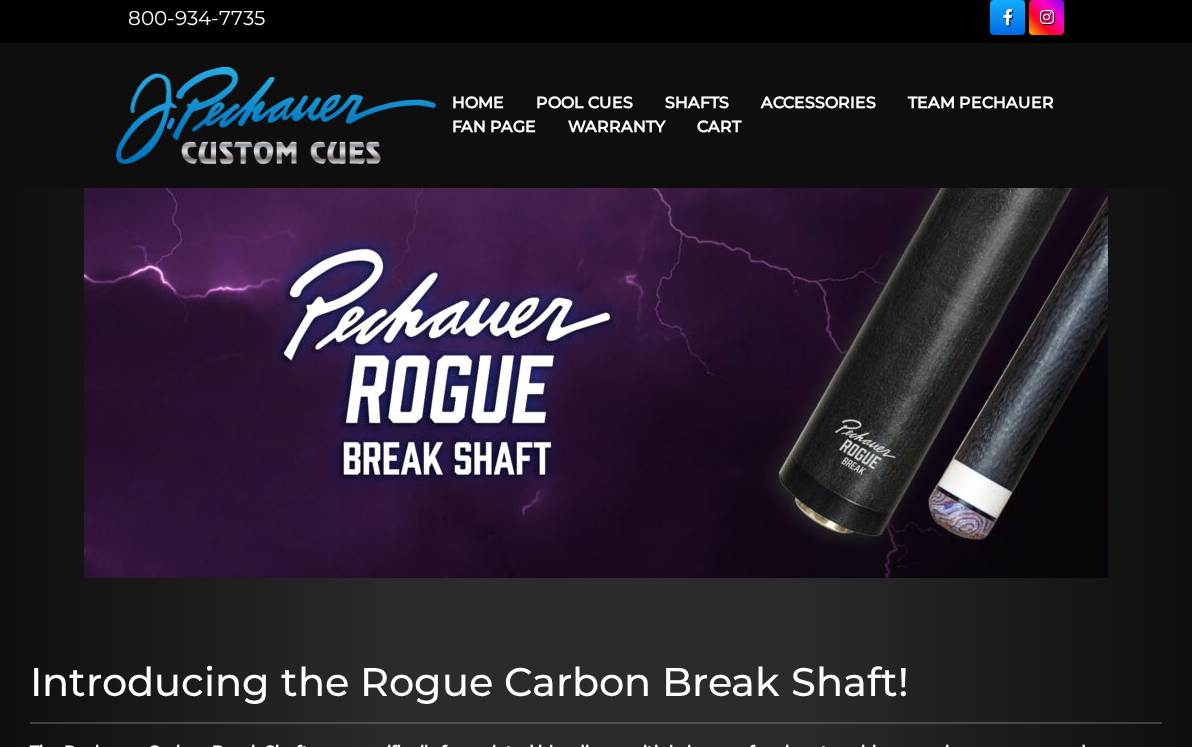 scroll, scrollTop: 0, scrollLeft: 0, axis: both 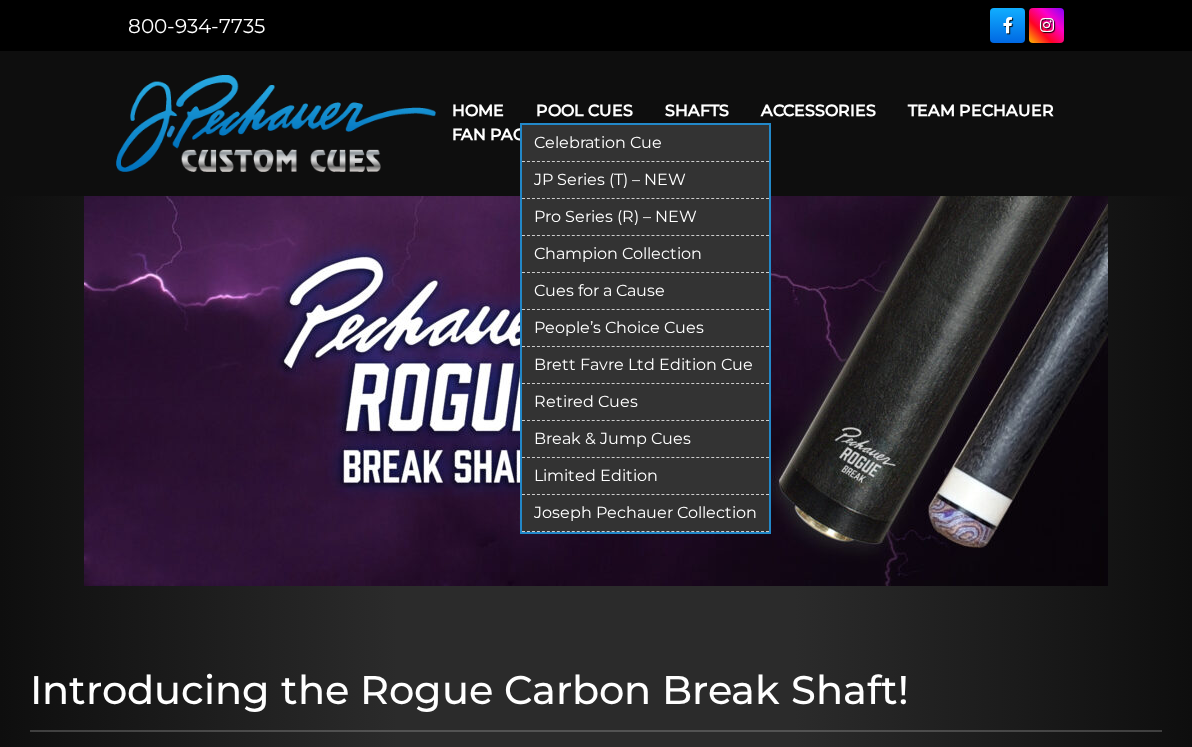 click on "Brett Favre Ltd Edition Cue" at bounding box center [645, 365] 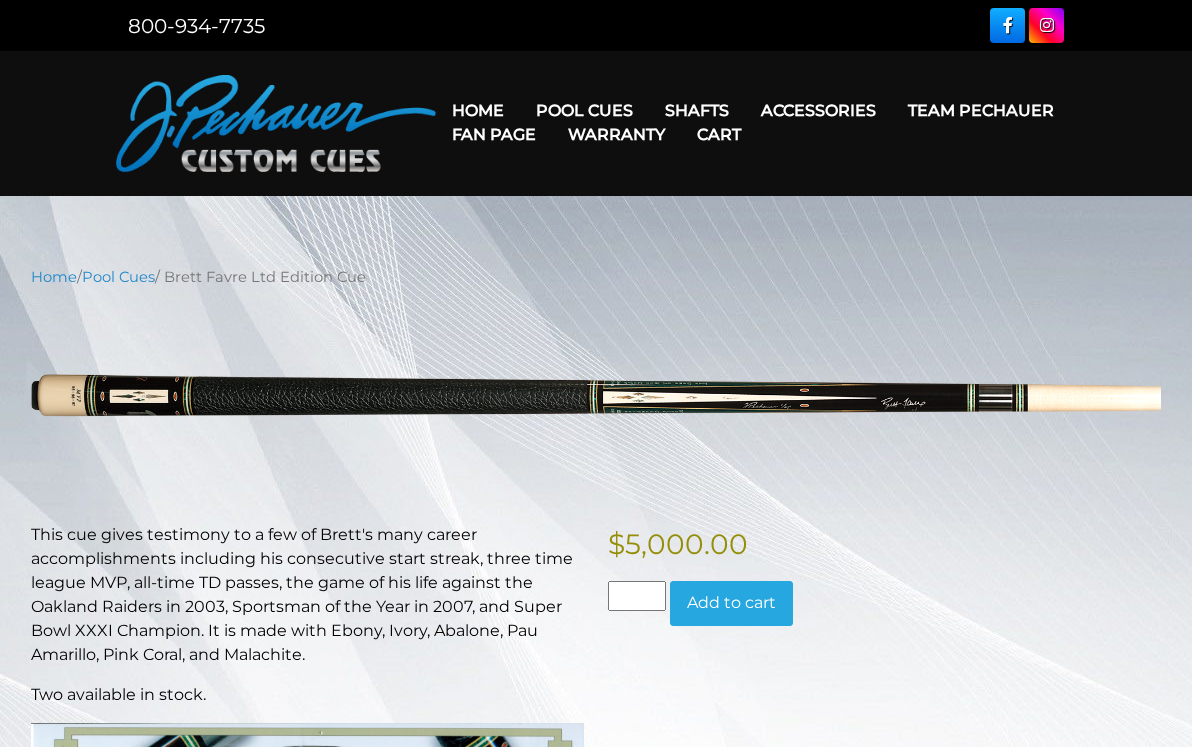scroll, scrollTop: 0, scrollLeft: 0, axis: both 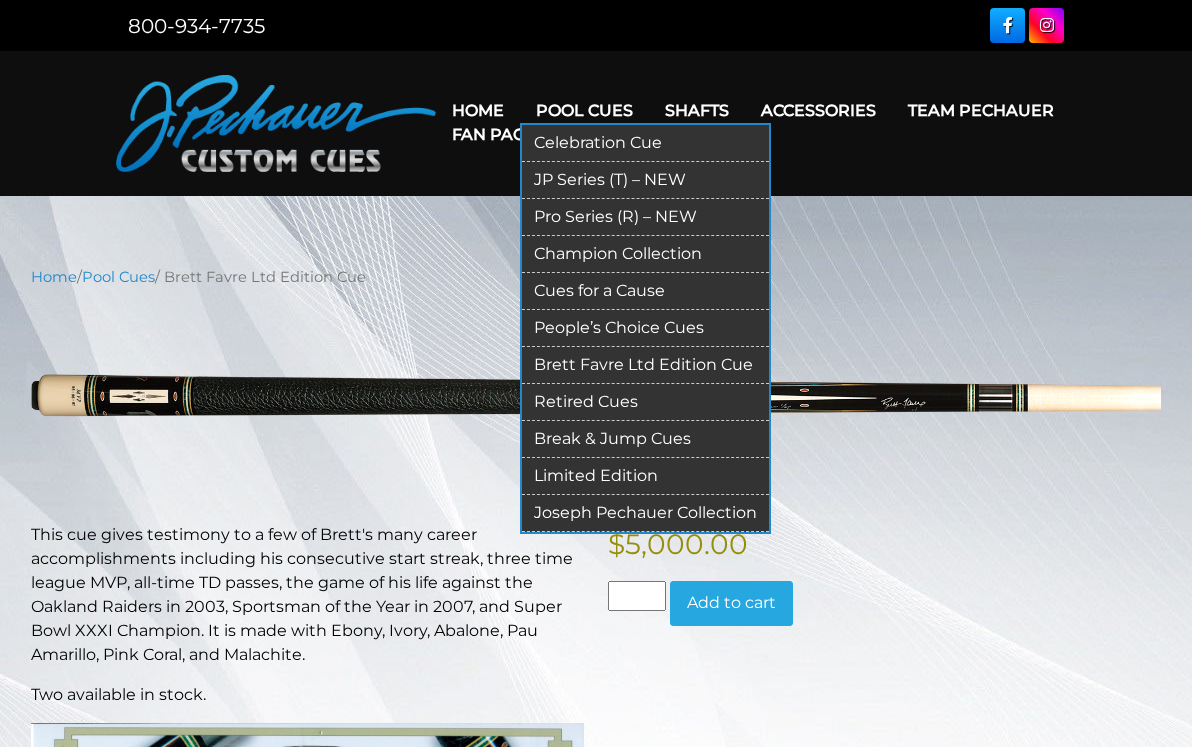 click on "Joseph Pechauer Collection" at bounding box center (645, 513) 